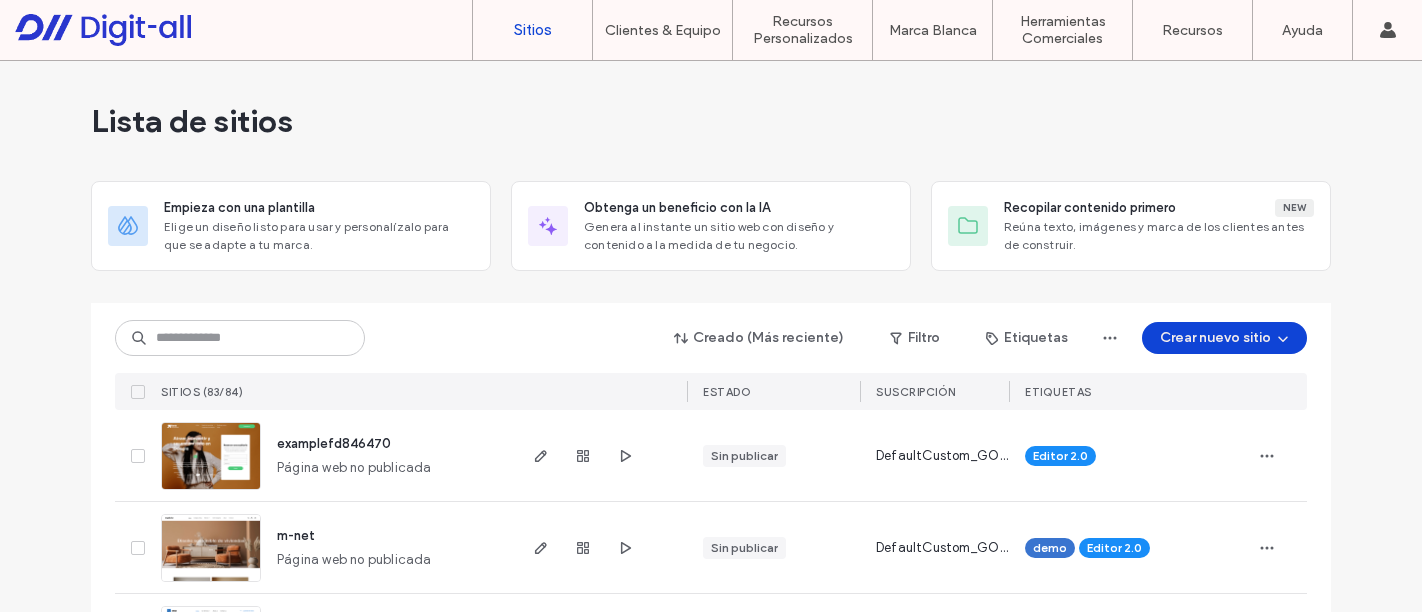 scroll, scrollTop: 0, scrollLeft: 0, axis: both 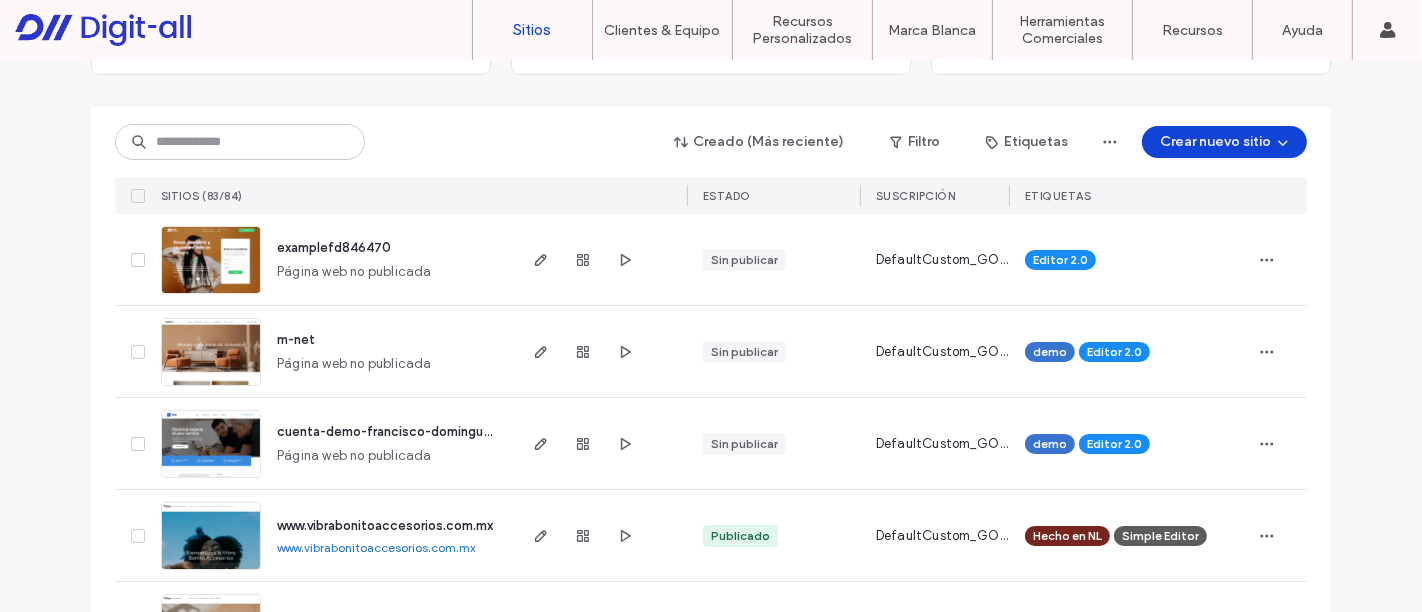 click on "examplefd846470" at bounding box center (334, 247) 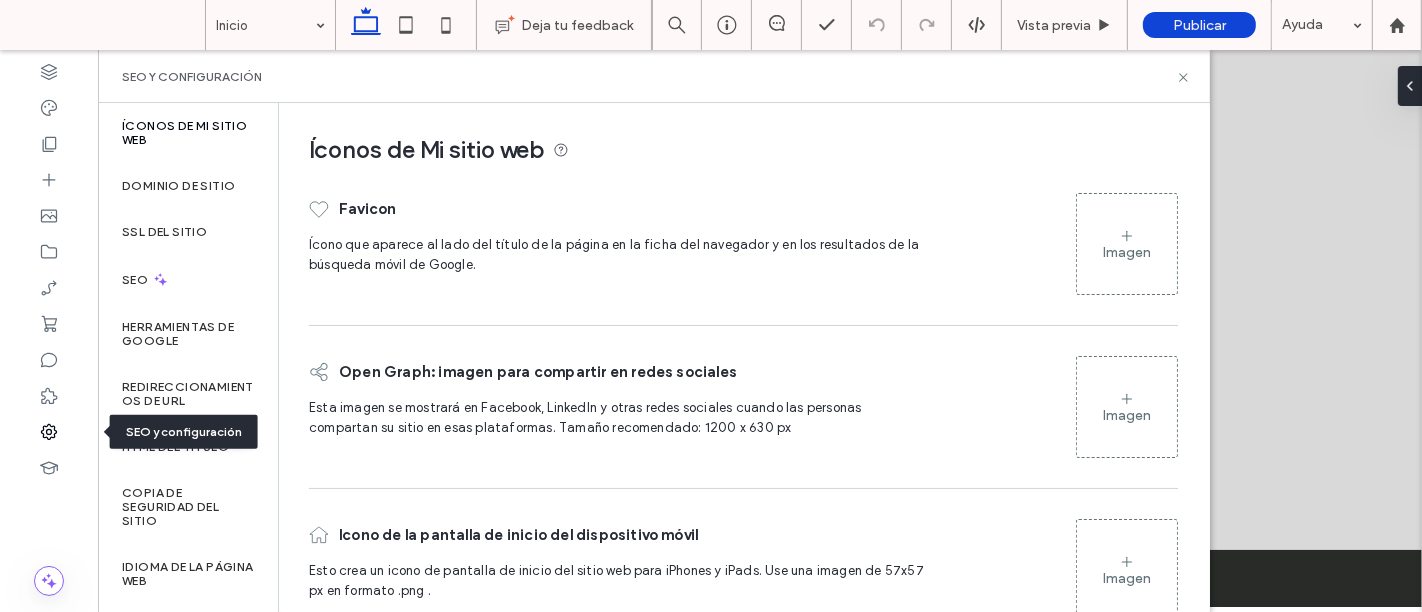 scroll, scrollTop: 0, scrollLeft: 0, axis: both 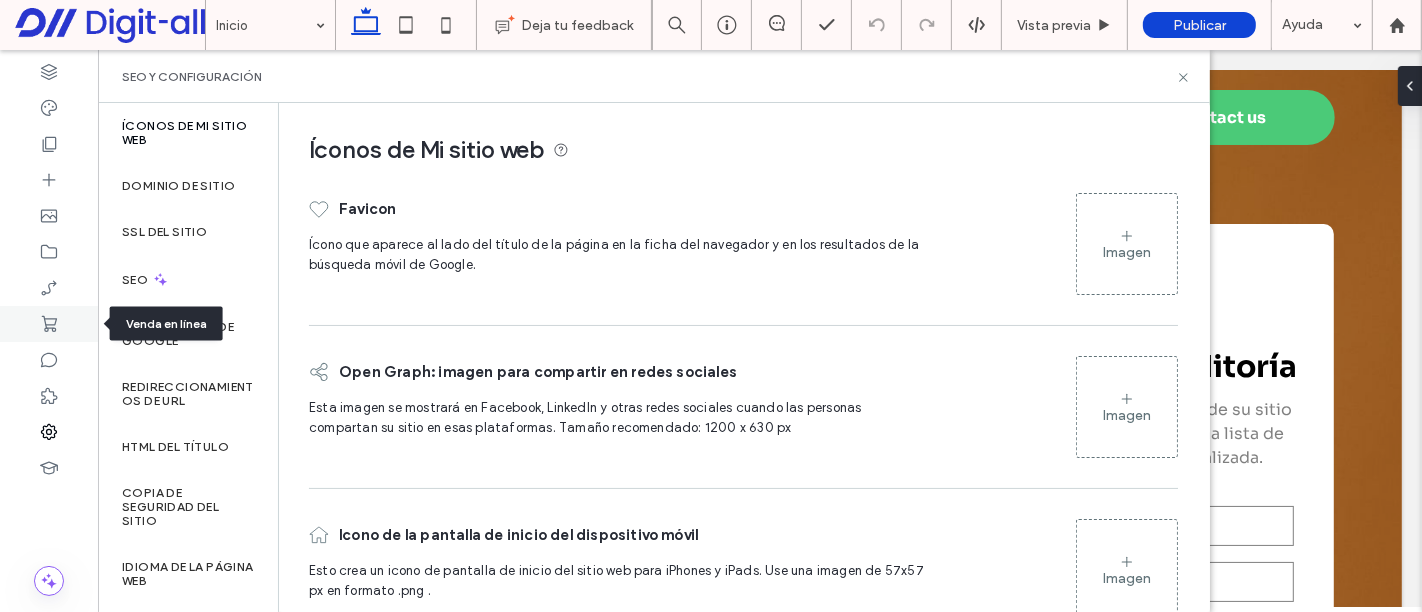 click 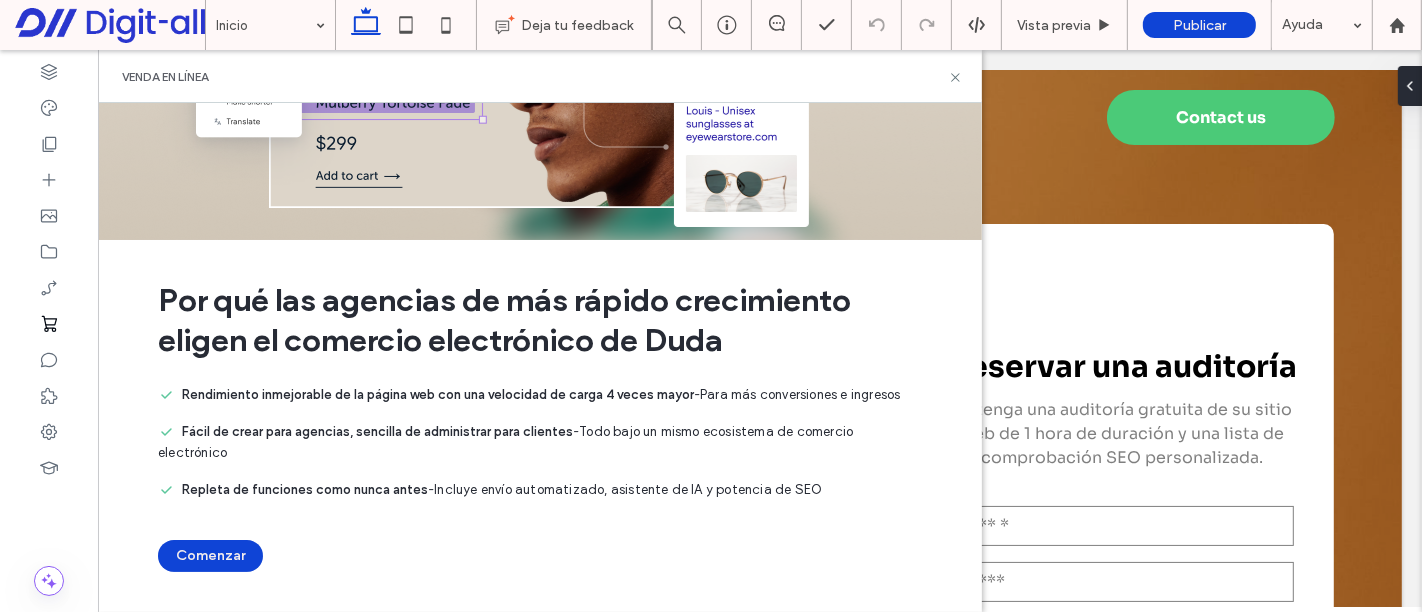 scroll, scrollTop: 211, scrollLeft: 0, axis: vertical 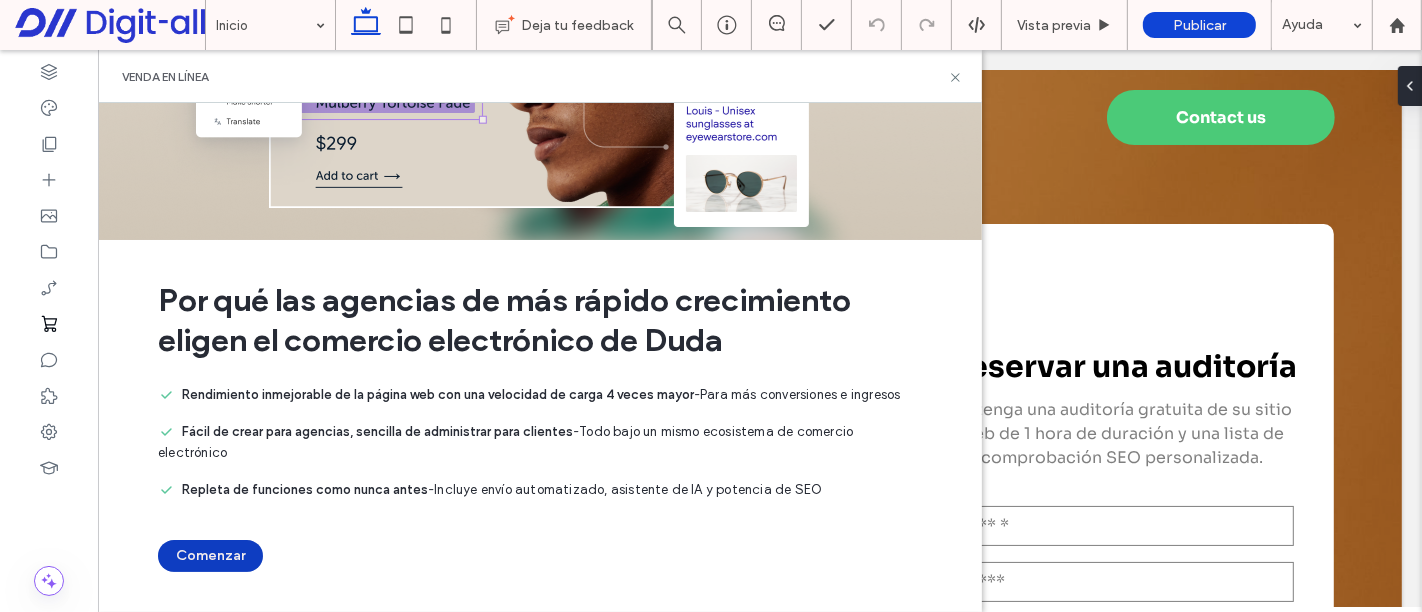 click on "Comenzar" at bounding box center [210, 556] 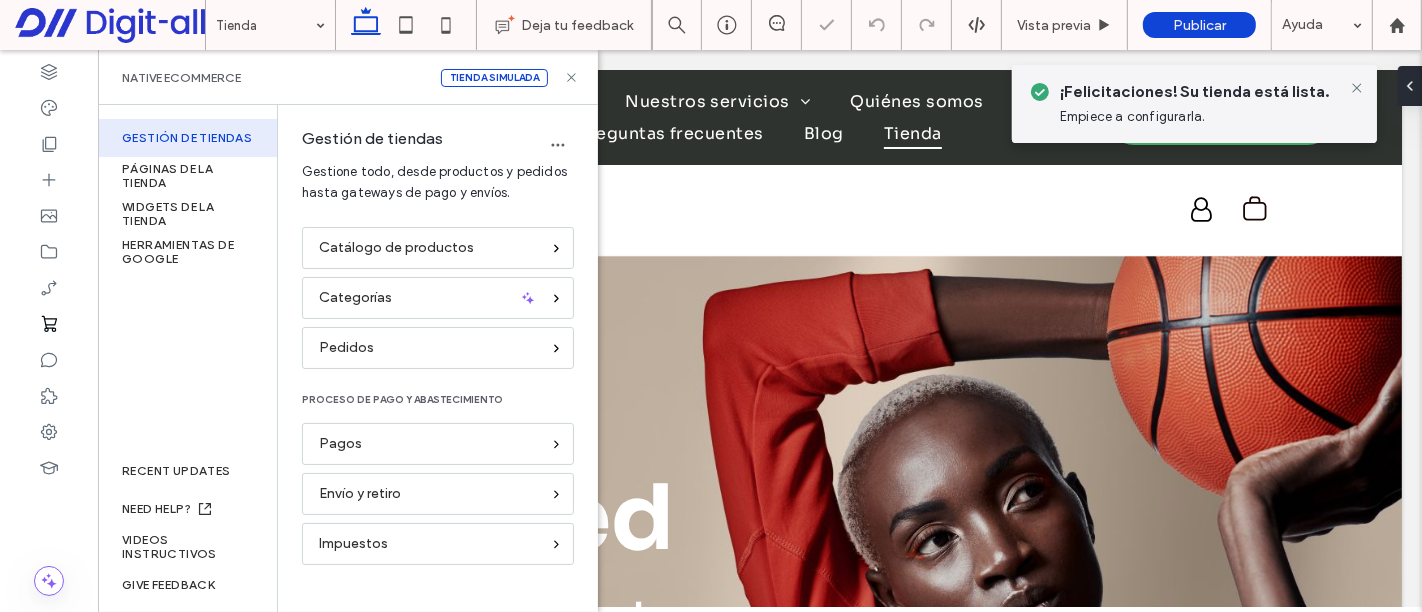 scroll, scrollTop: 0, scrollLeft: 0, axis: both 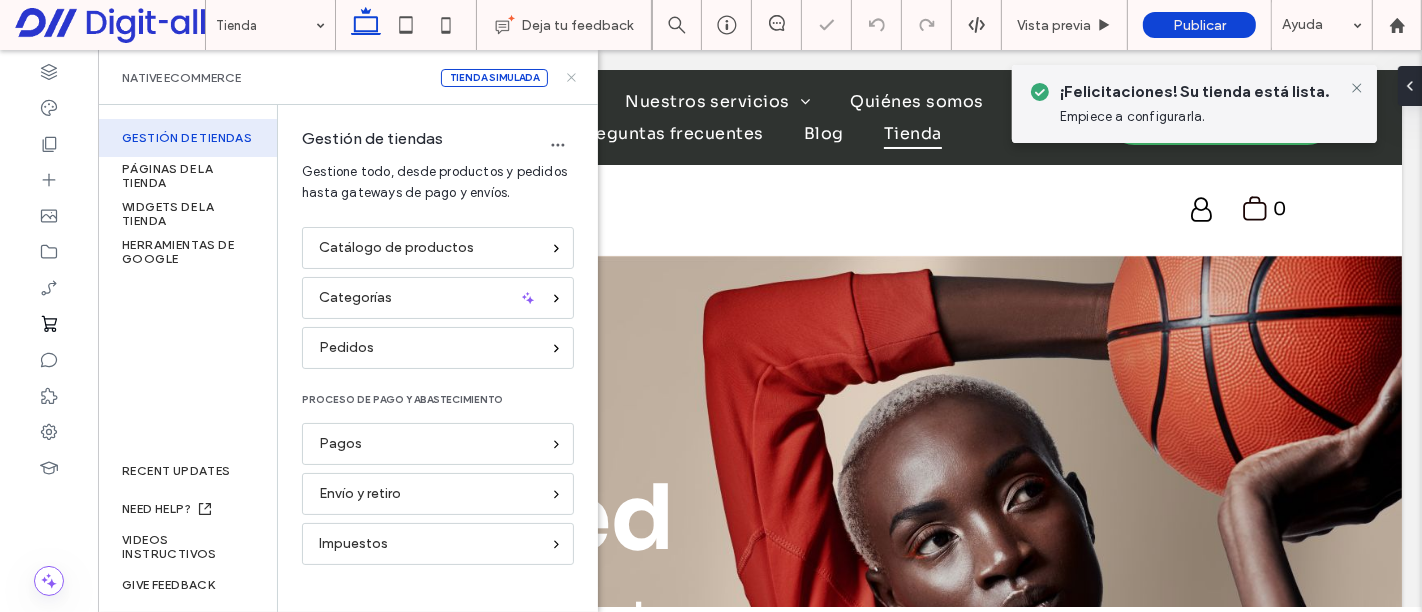 click 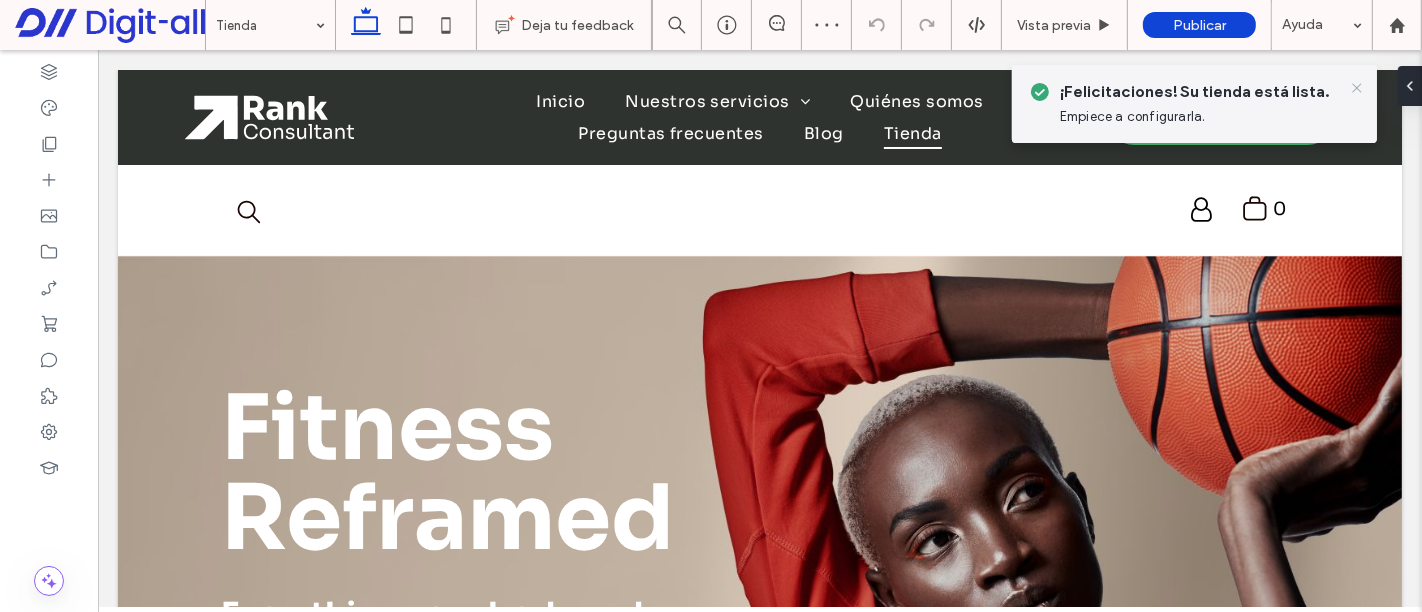 click 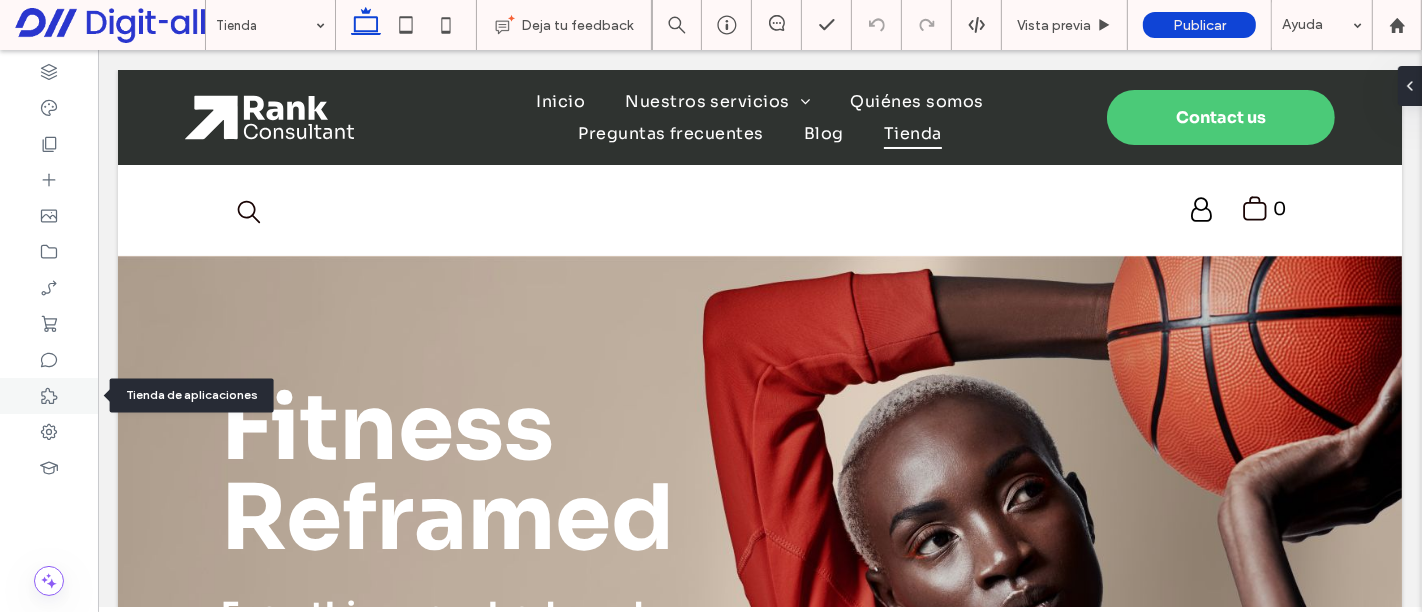 click 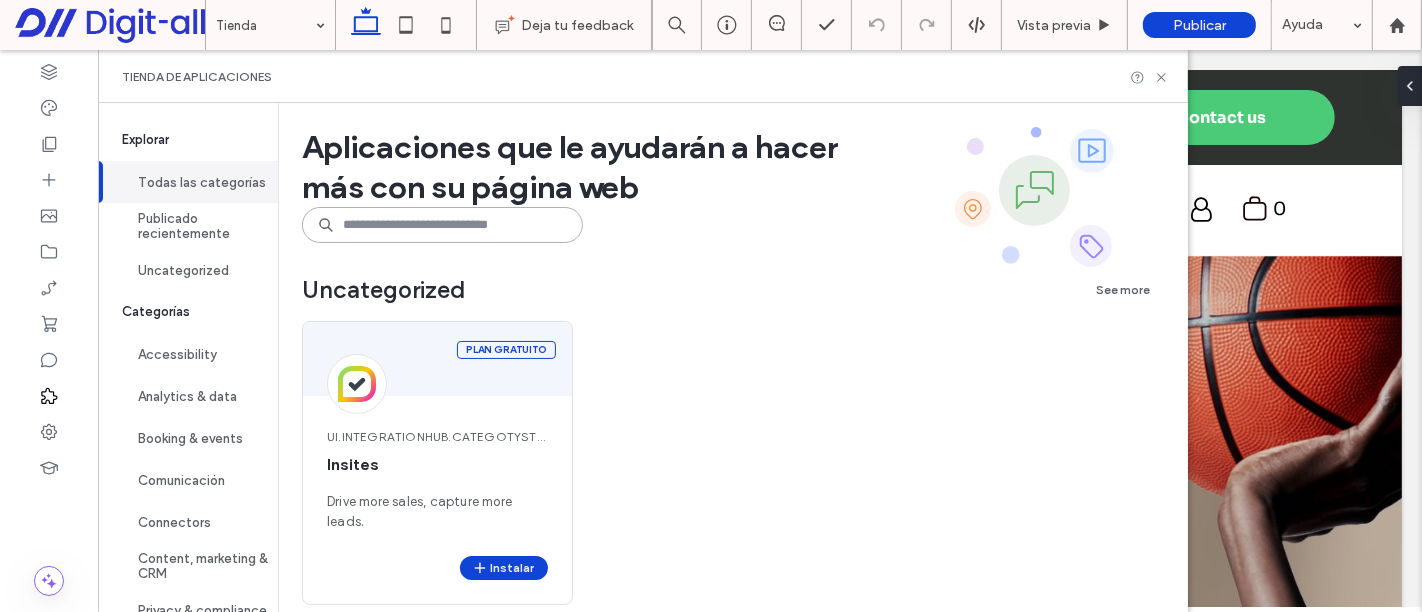 click at bounding box center [442, 225] 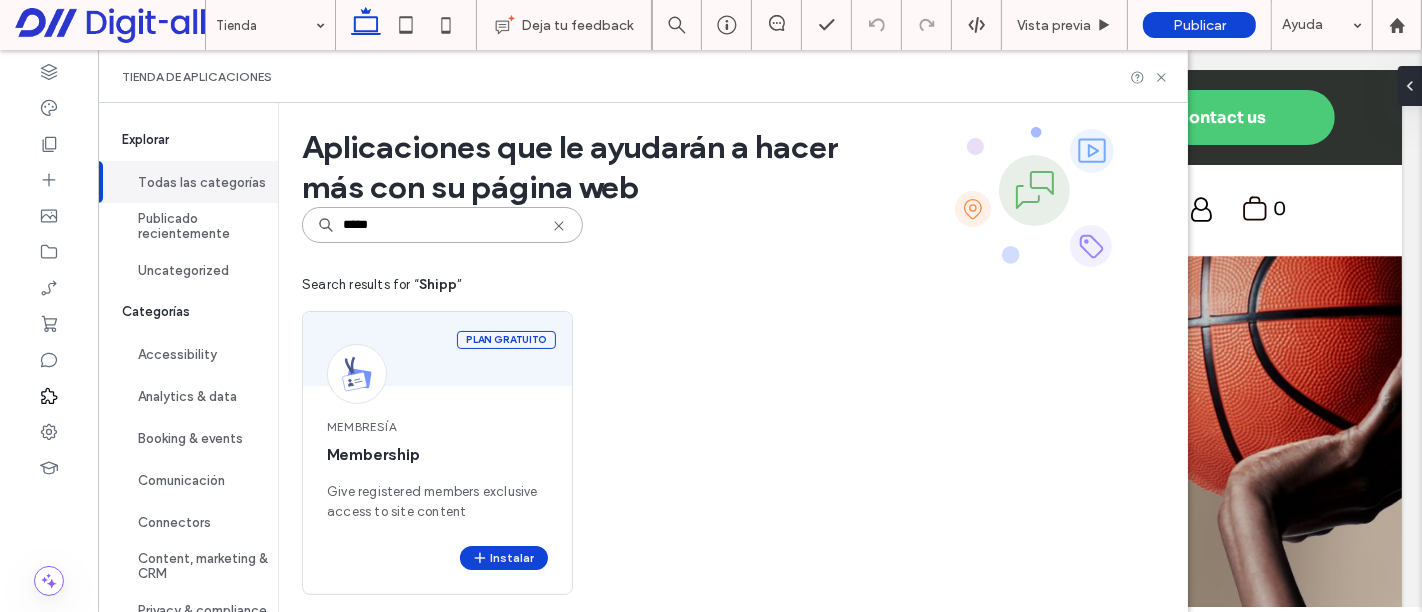 scroll, scrollTop: 13, scrollLeft: 0, axis: vertical 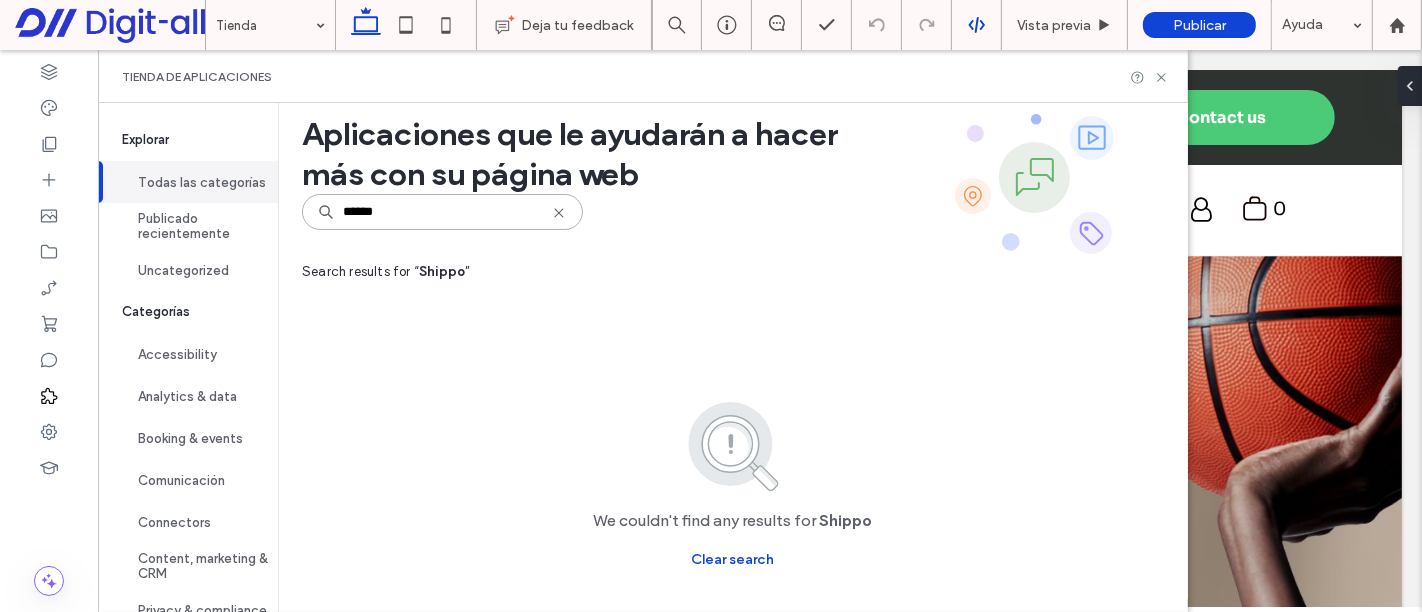 type on "******" 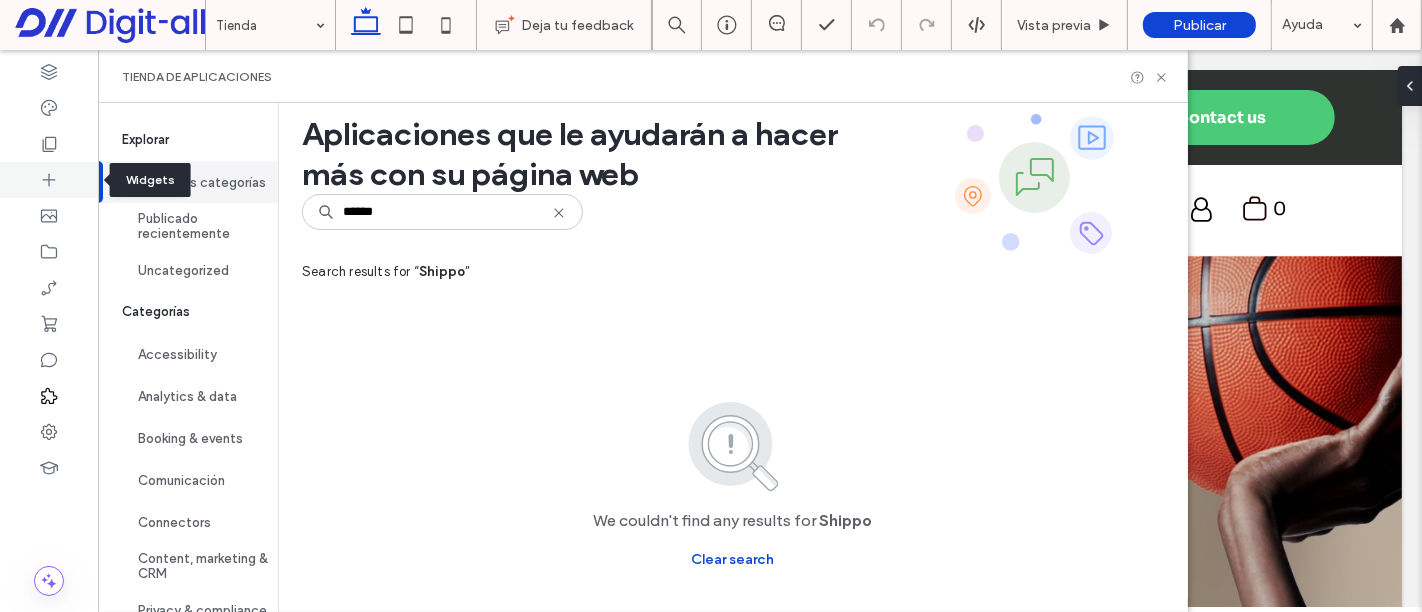 click 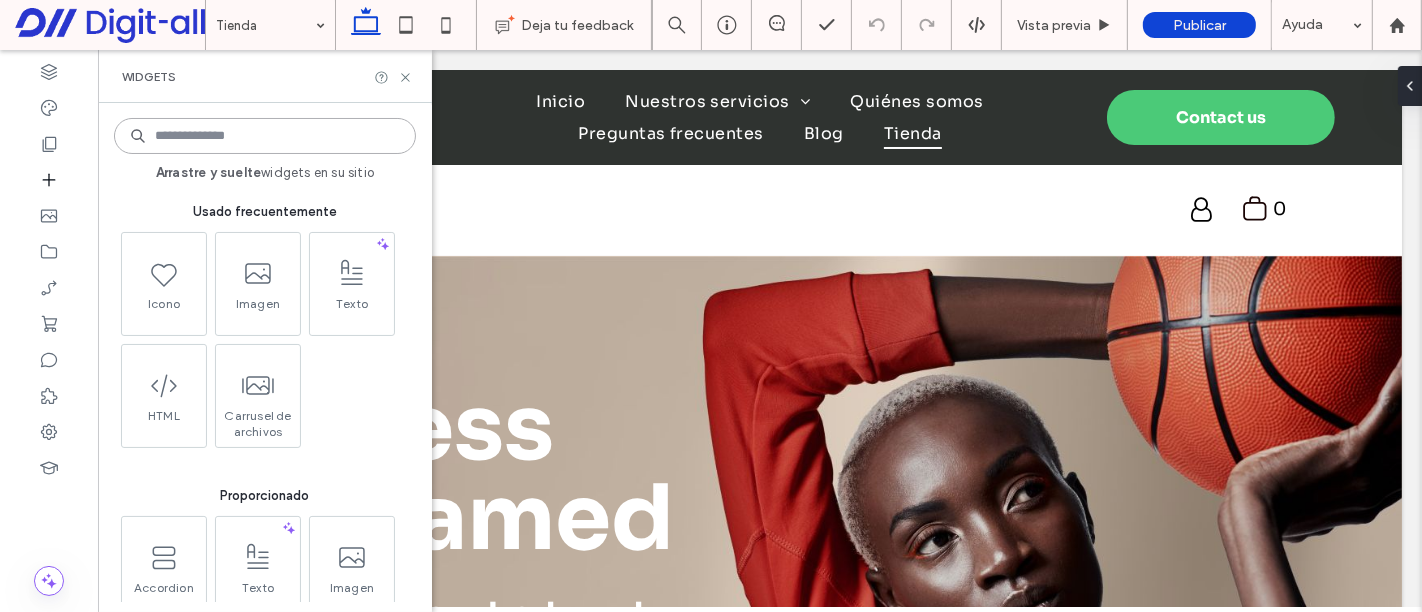 click at bounding box center [265, 136] 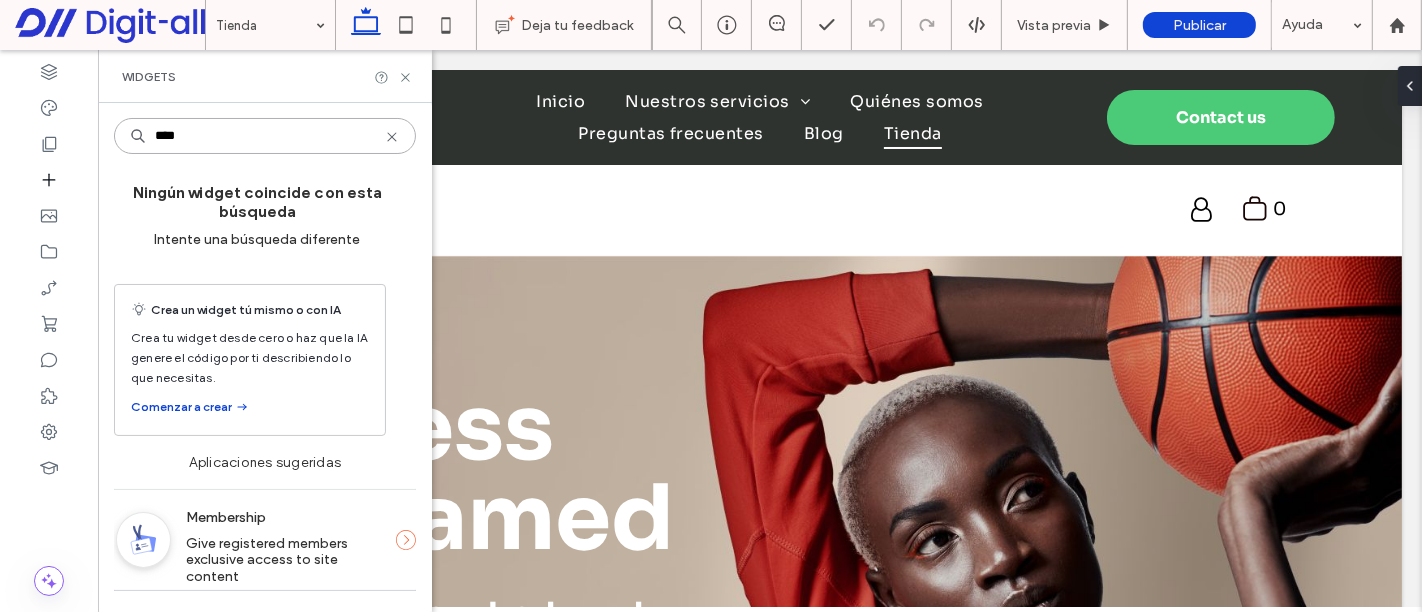 scroll, scrollTop: 0, scrollLeft: 0, axis: both 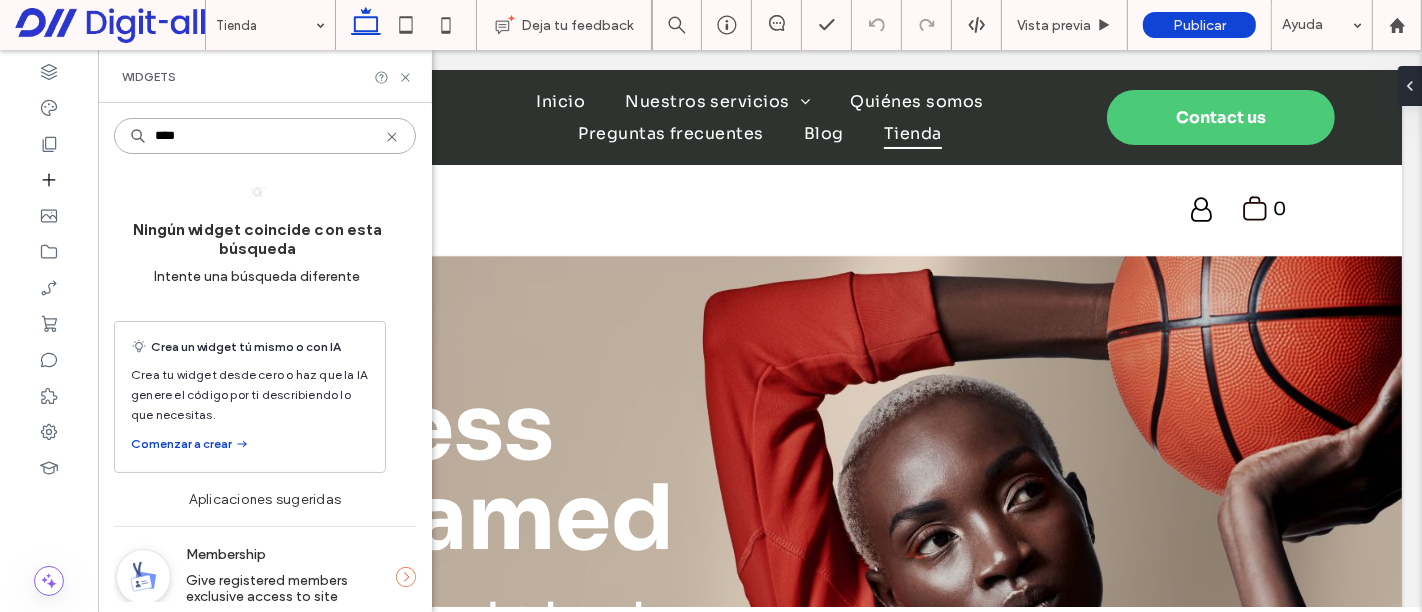 type on "****" 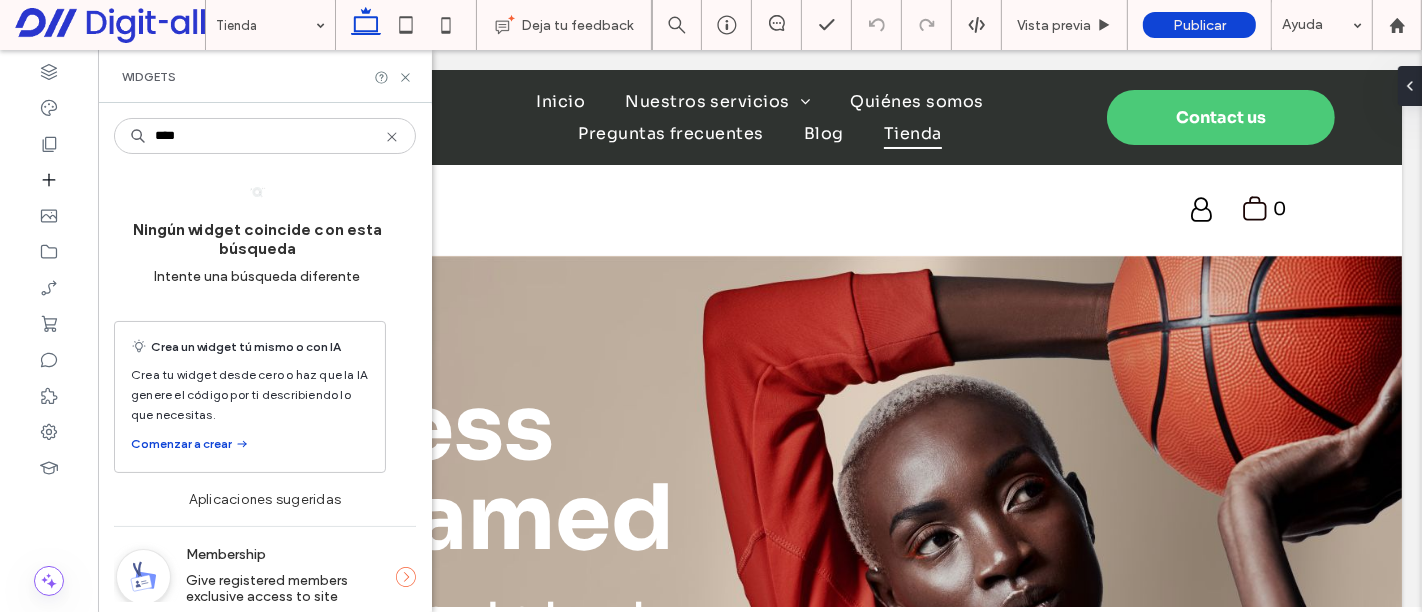 click 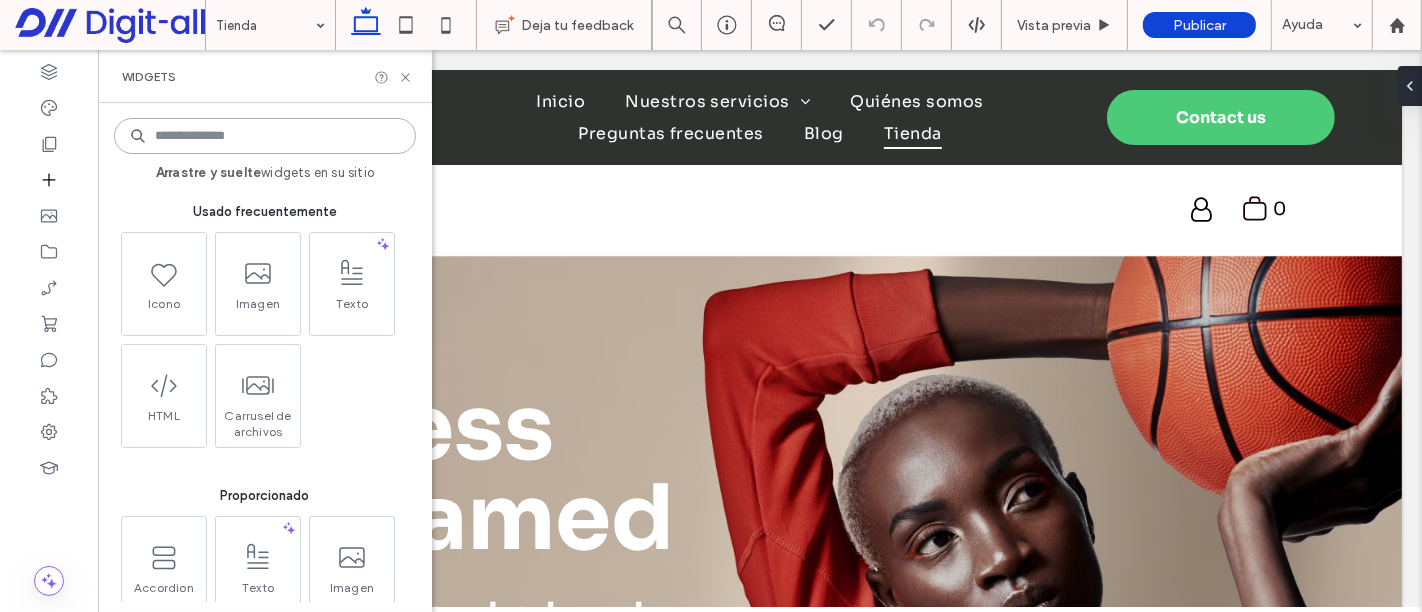 click at bounding box center (265, 136) 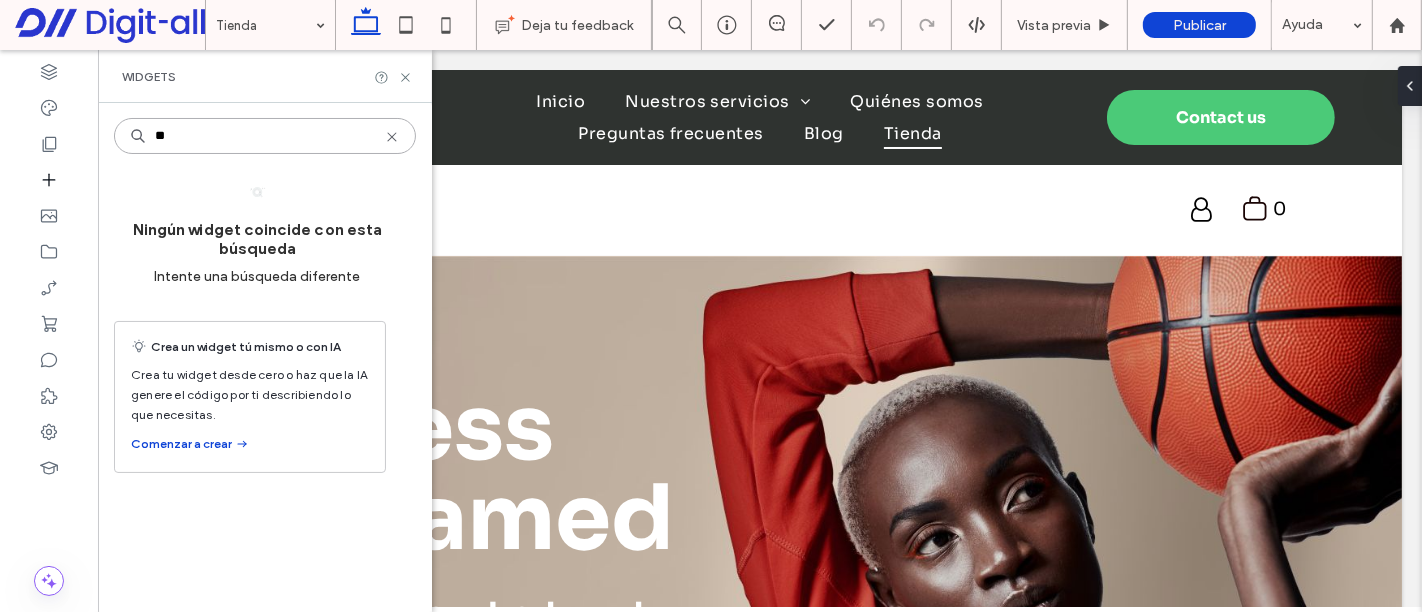 type on "*" 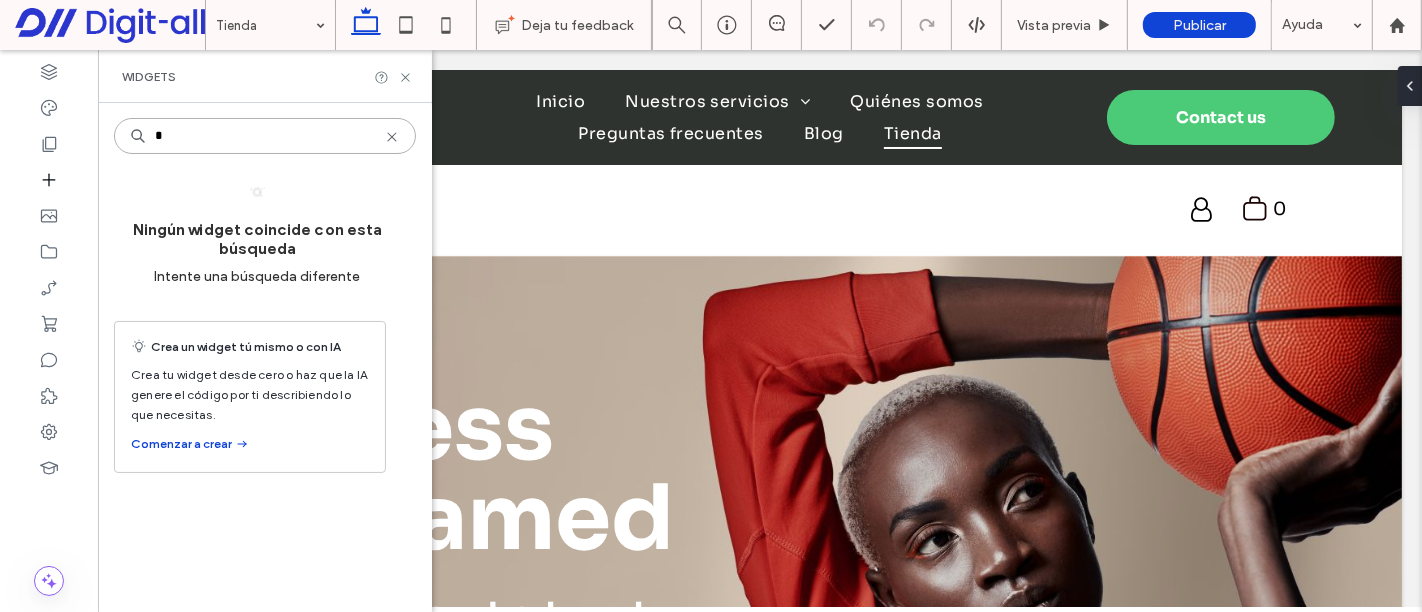 type on "*" 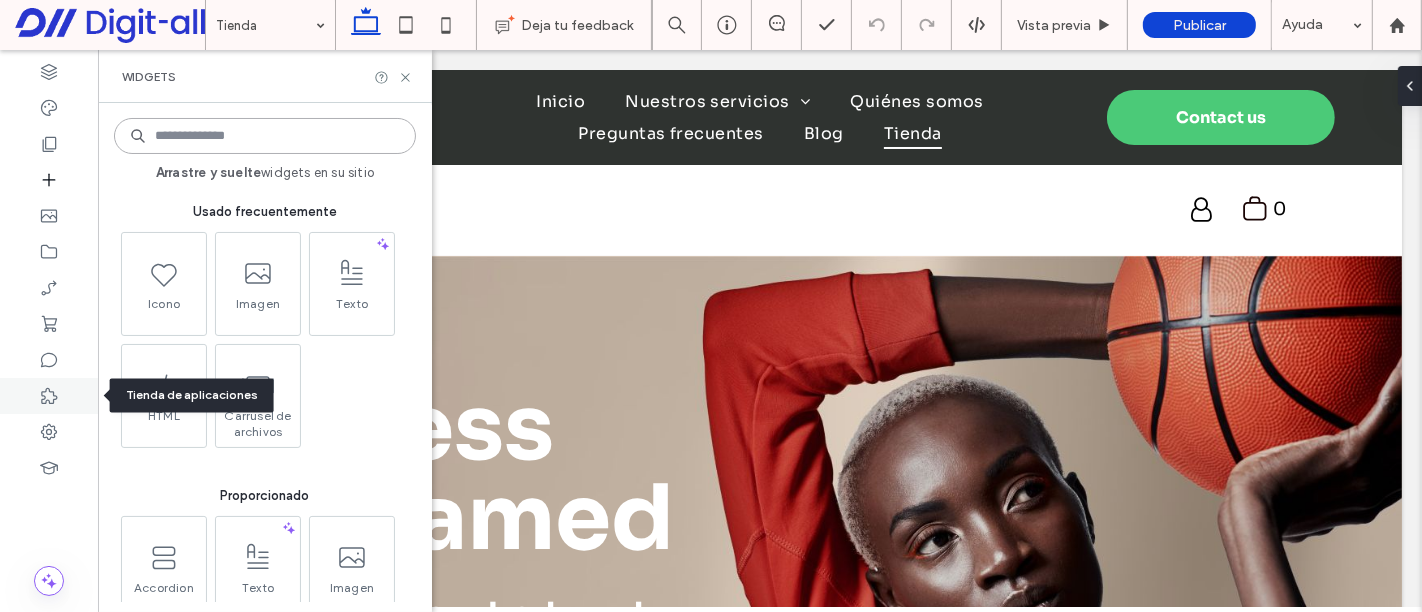 type 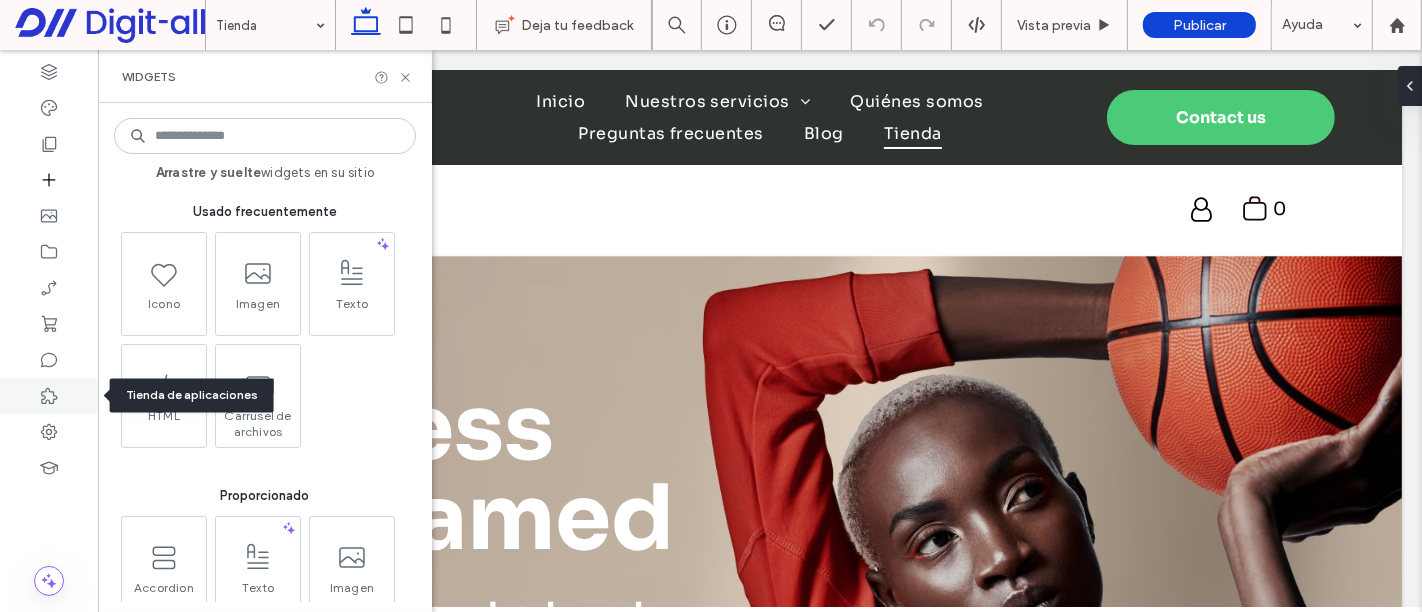 click 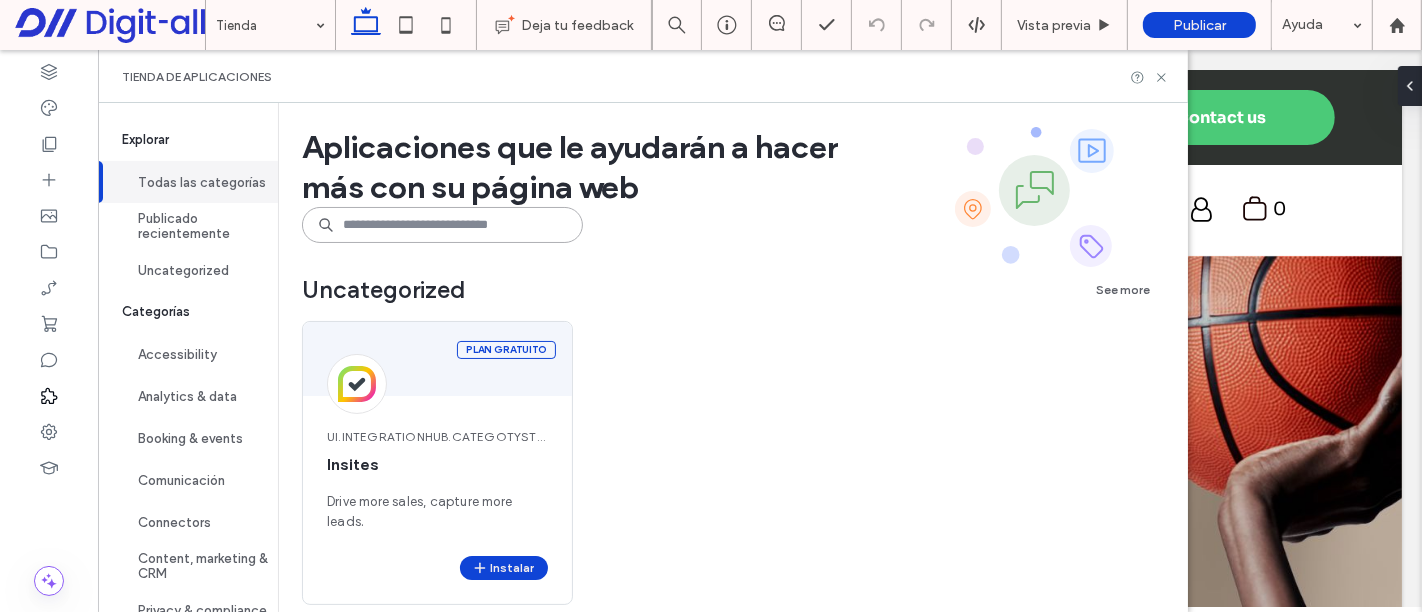 click at bounding box center [442, 225] 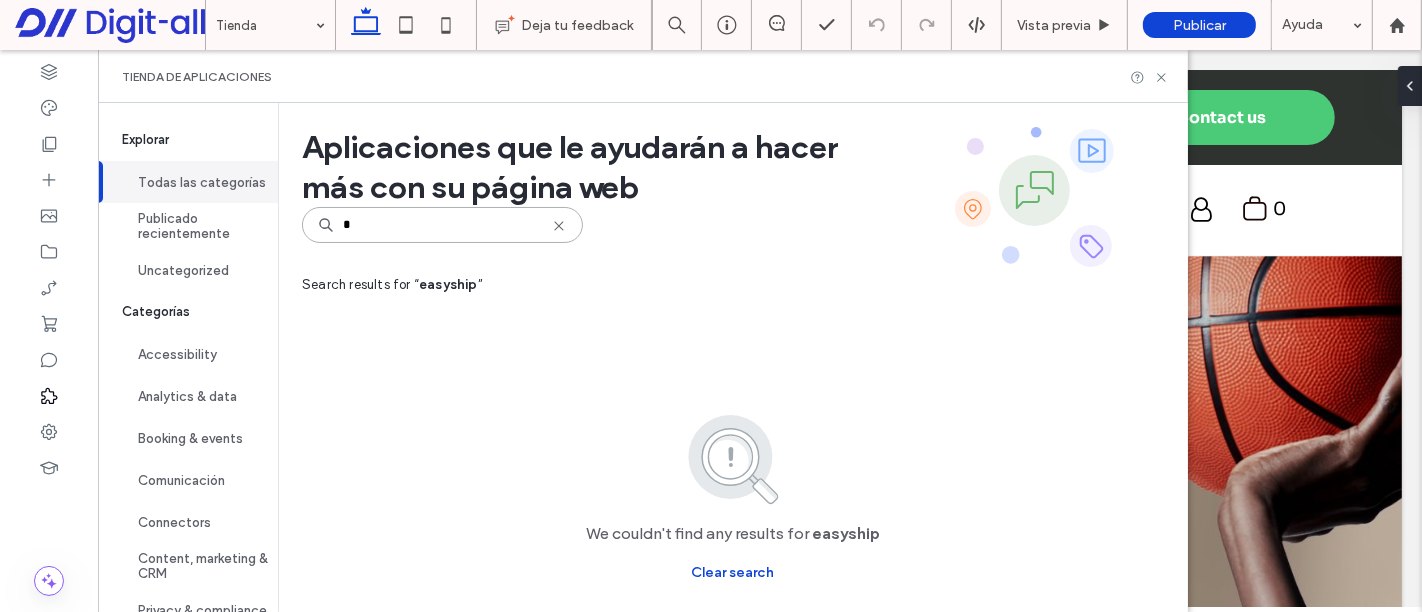 type on "*" 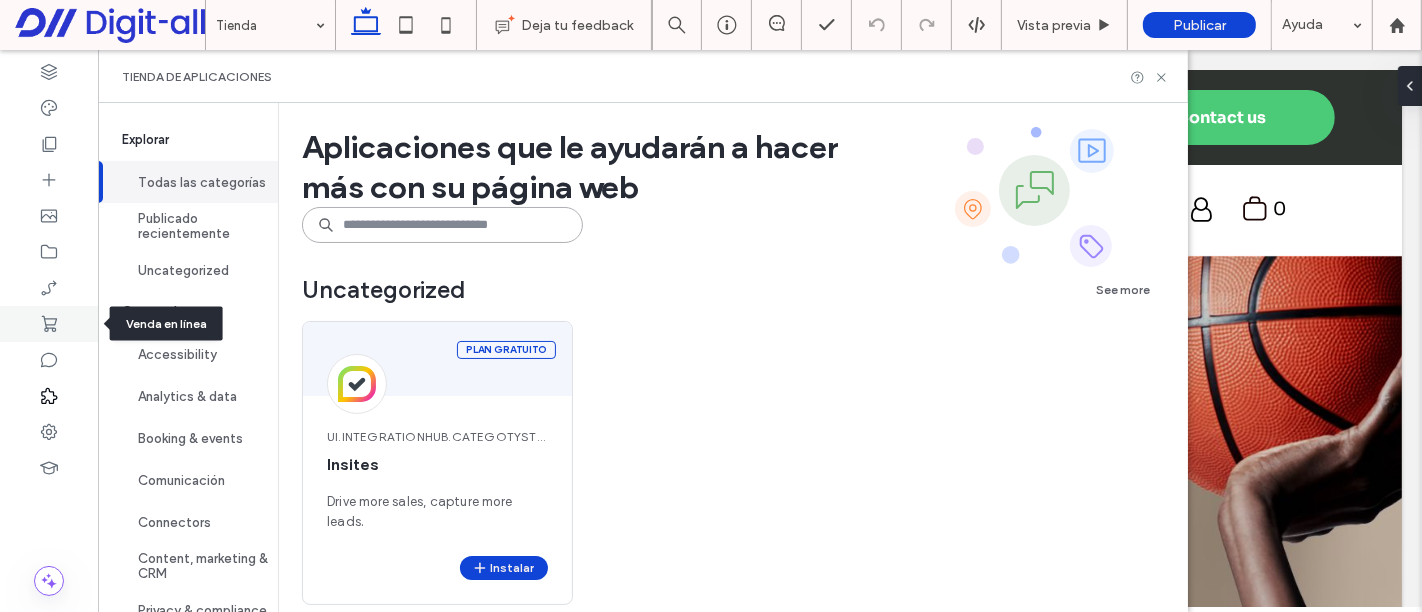 type 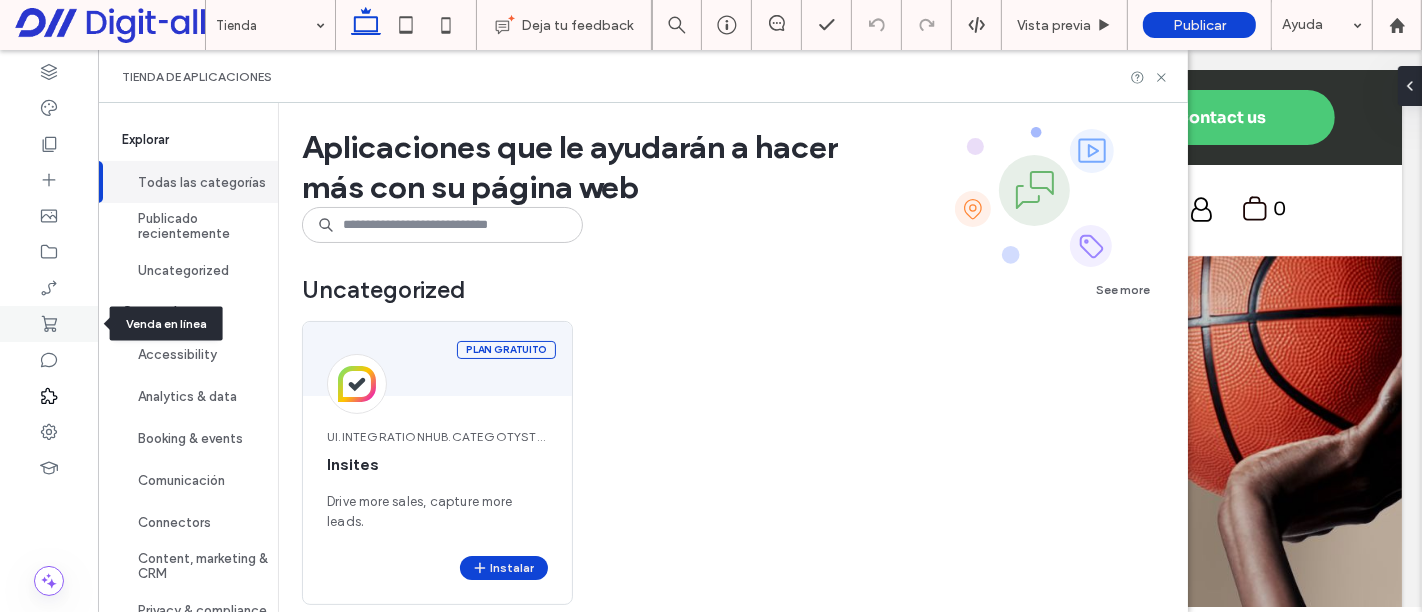 click 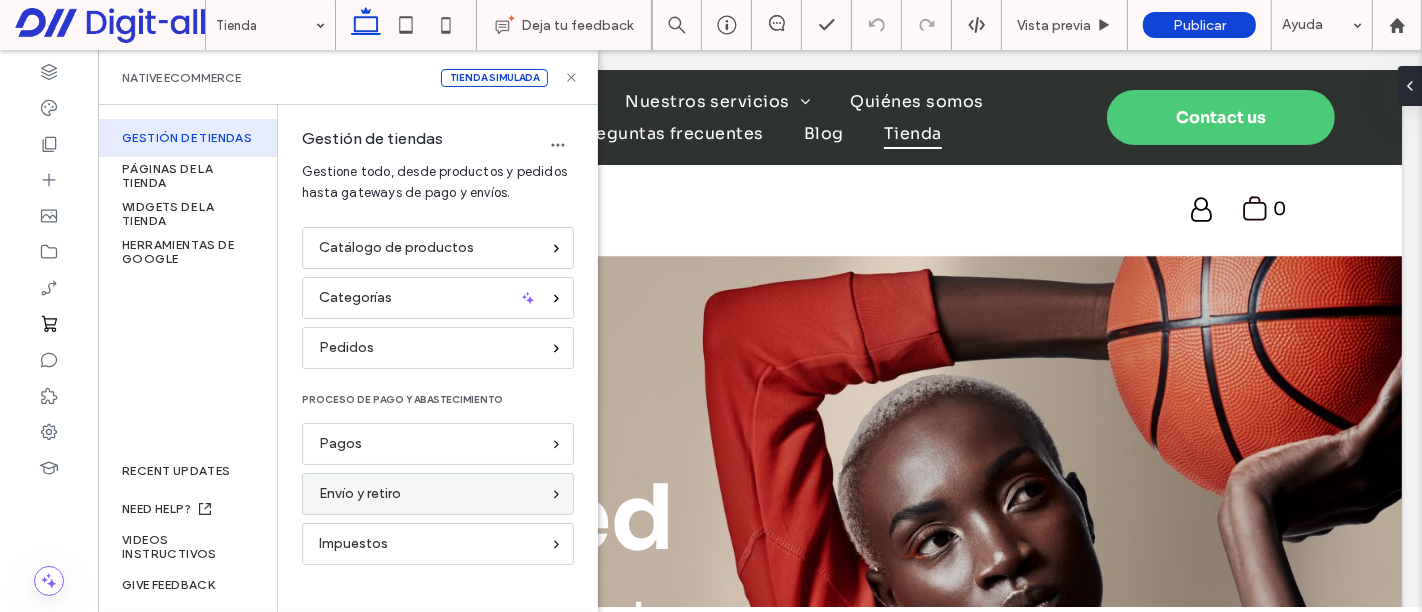 click on "Envío y retiro" at bounding box center [429, 494] 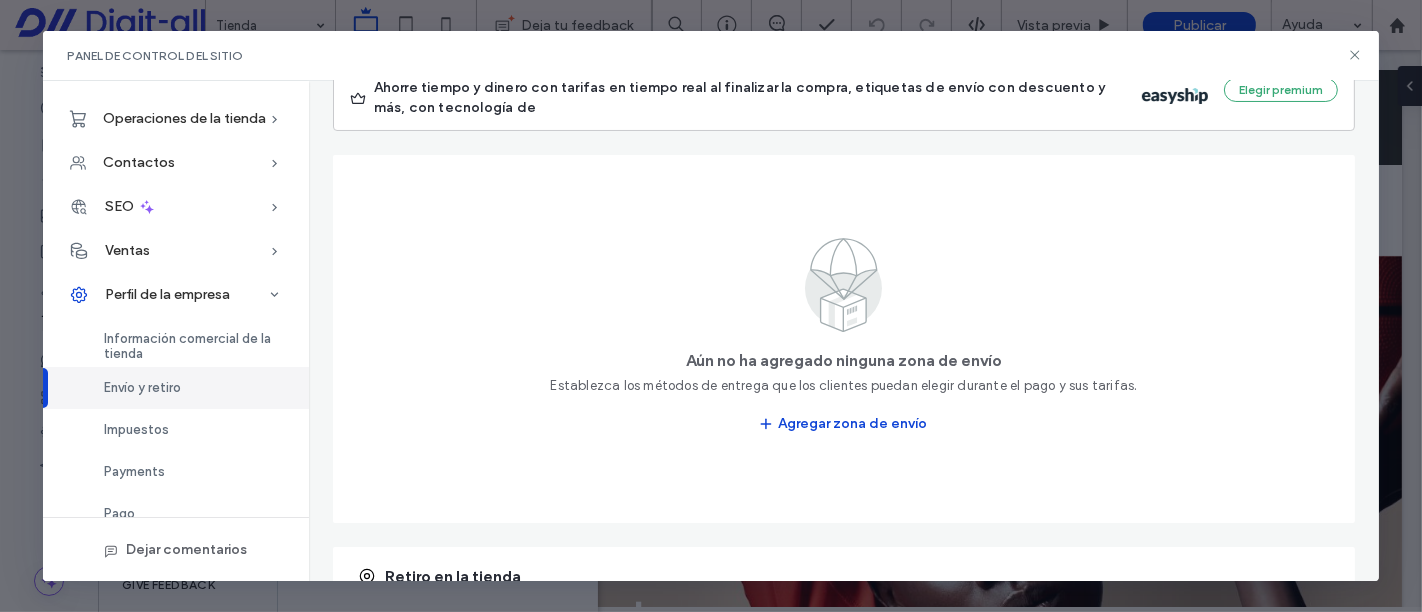 scroll, scrollTop: 234, scrollLeft: 0, axis: vertical 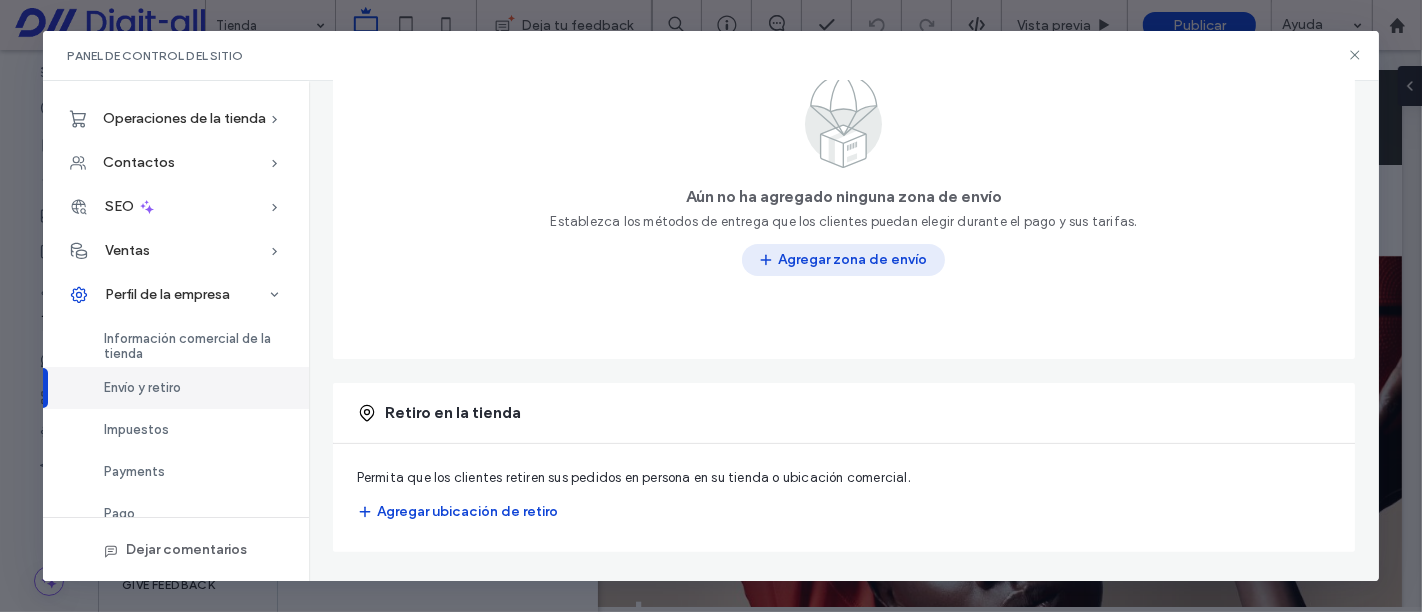click on "Agregar zona de envío" at bounding box center [843, 260] 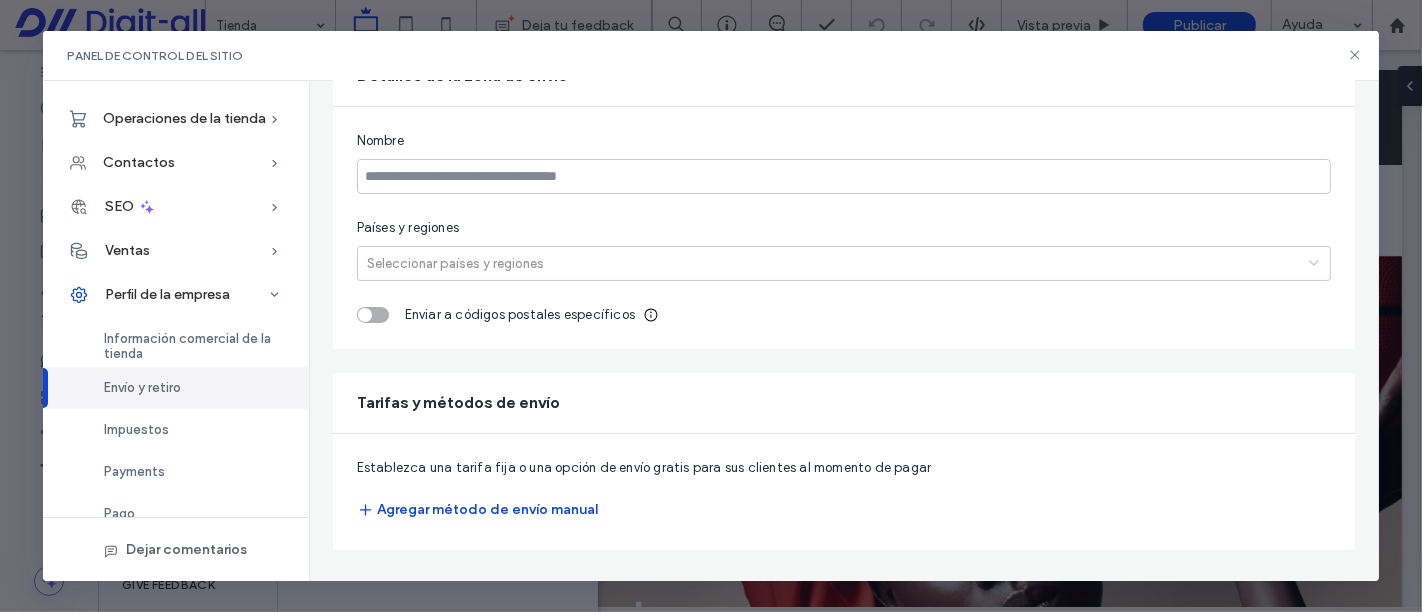 scroll, scrollTop: 211, scrollLeft: 0, axis: vertical 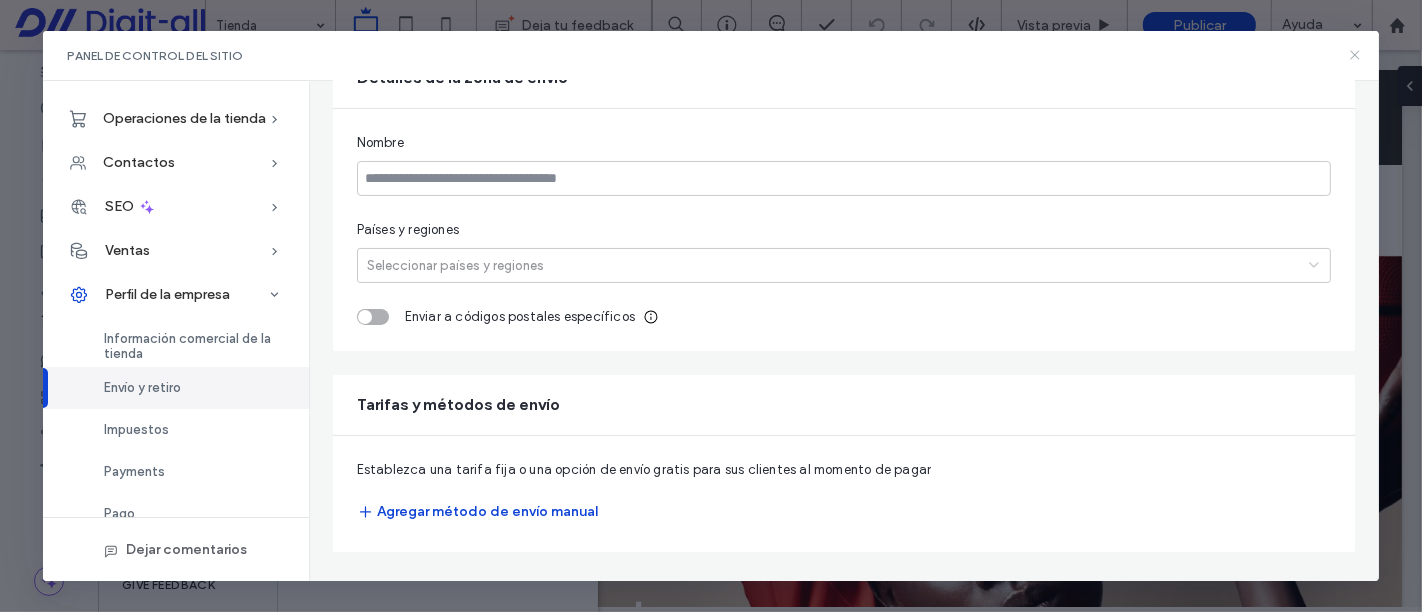 click 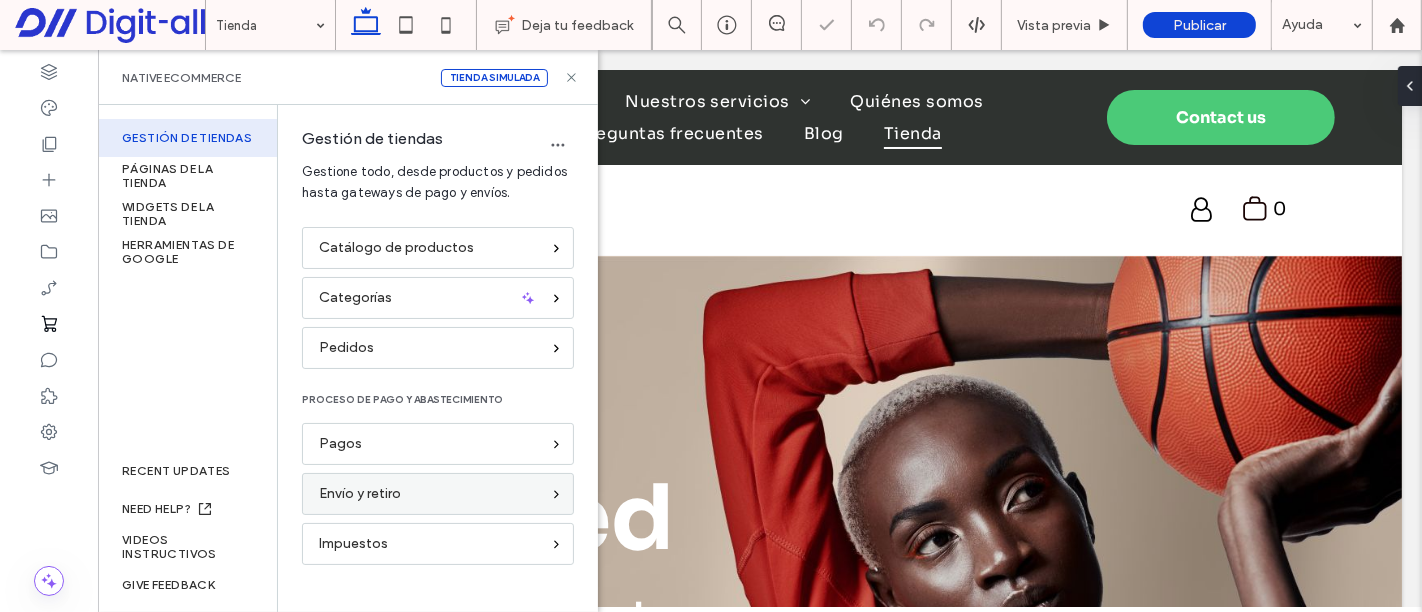 scroll, scrollTop: 0, scrollLeft: 0, axis: both 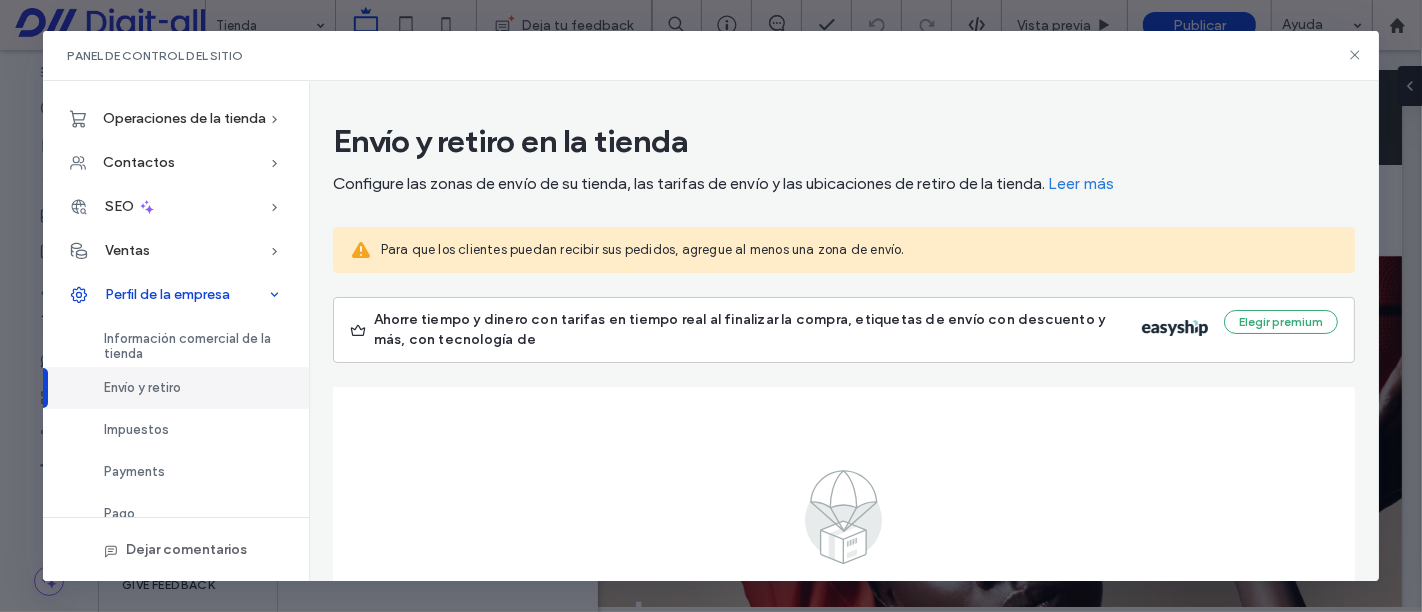 click on "Perfil de la empresa" at bounding box center [167, 294] 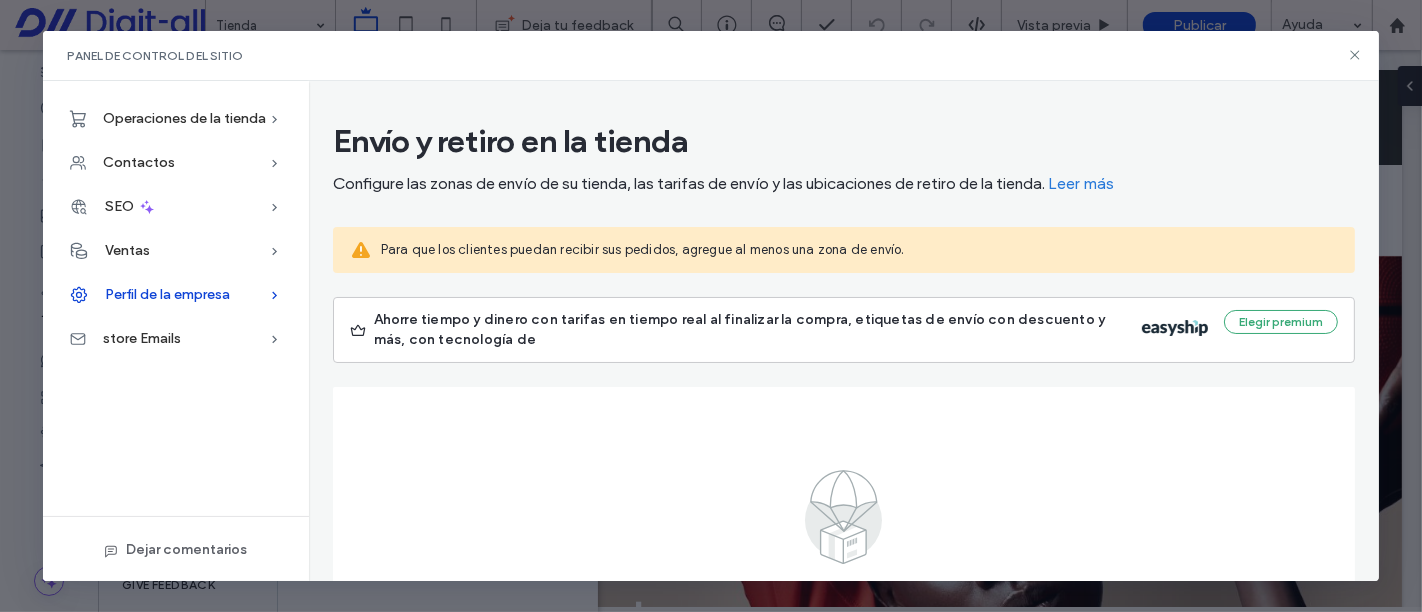 click on "Perfil de la empresa" at bounding box center (167, 294) 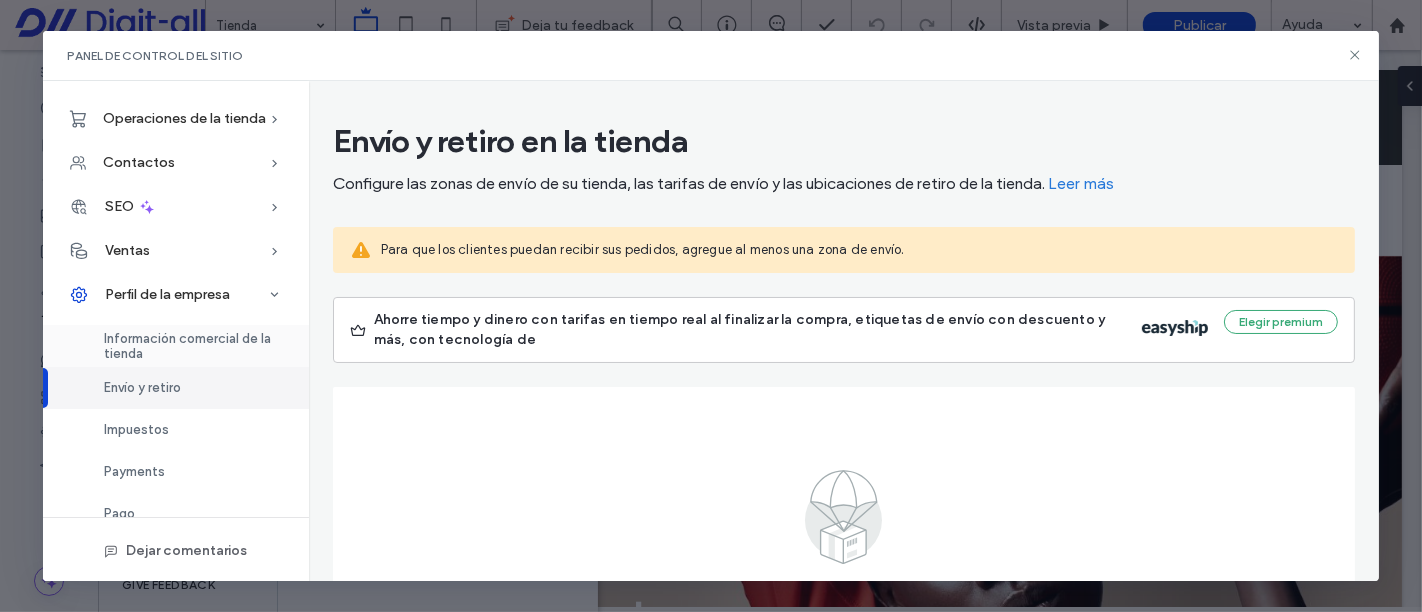 click on "Información comercial de la tienda" at bounding box center [194, 346] 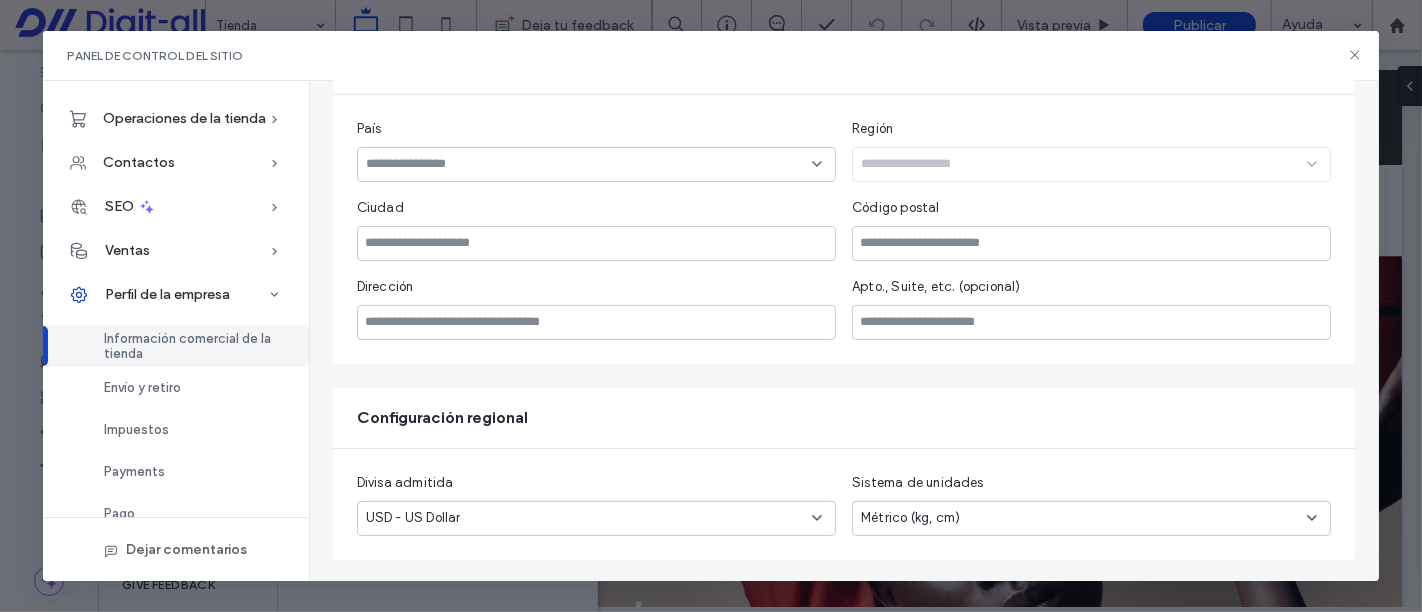 scroll, scrollTop: 496, scrollLeft: 0, axis: vertical 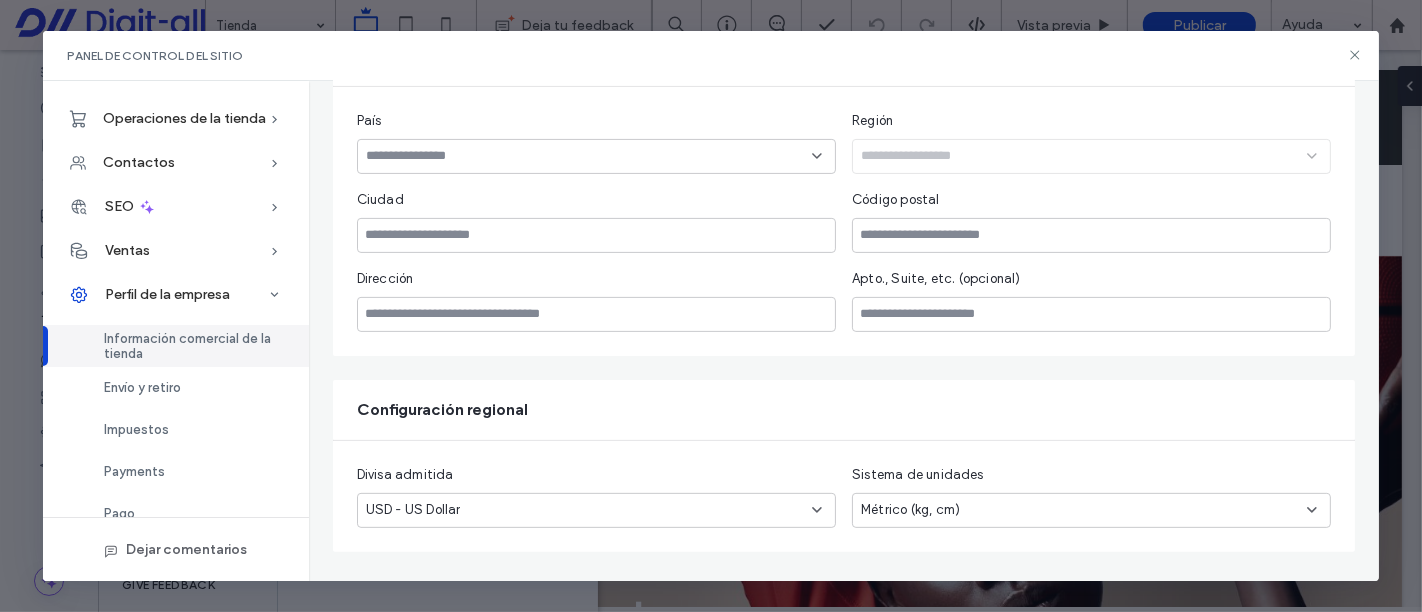 click at bounding box center [596, 156] 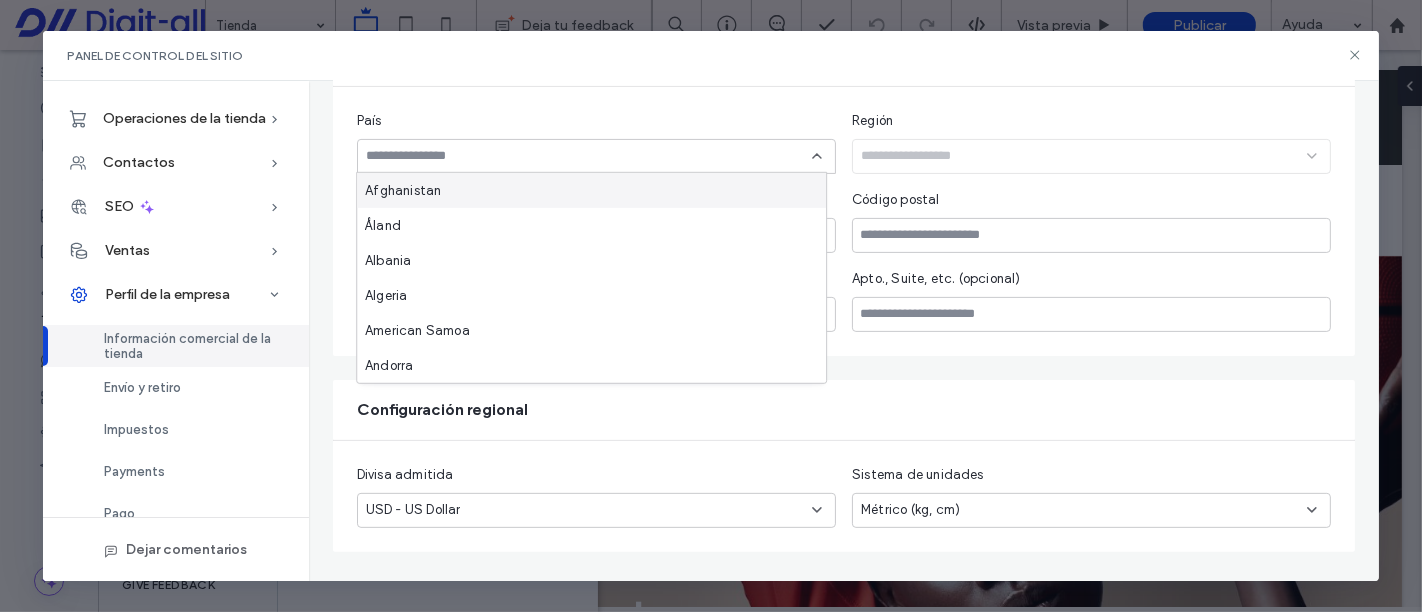 click at bounding box center [589, 156] 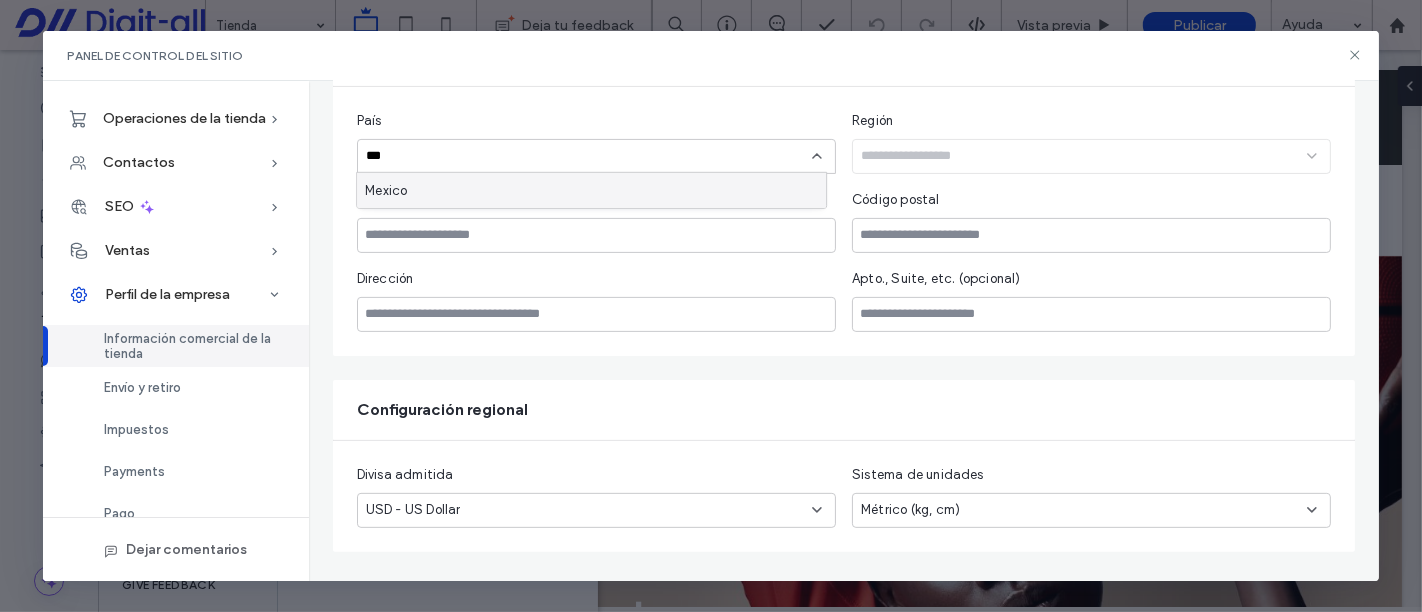type on "***" 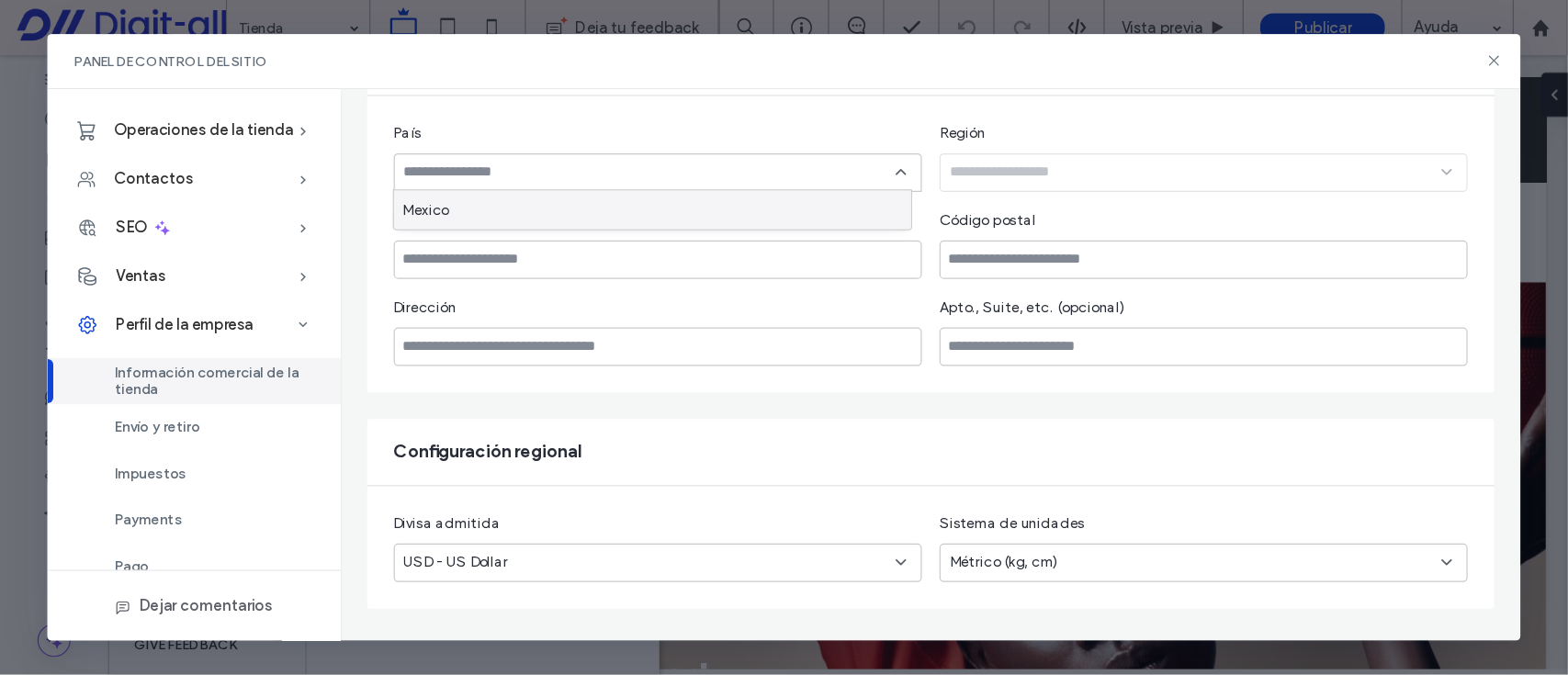 scroll, scrollTop: 476, scrollLeft: 0, axis: vertical 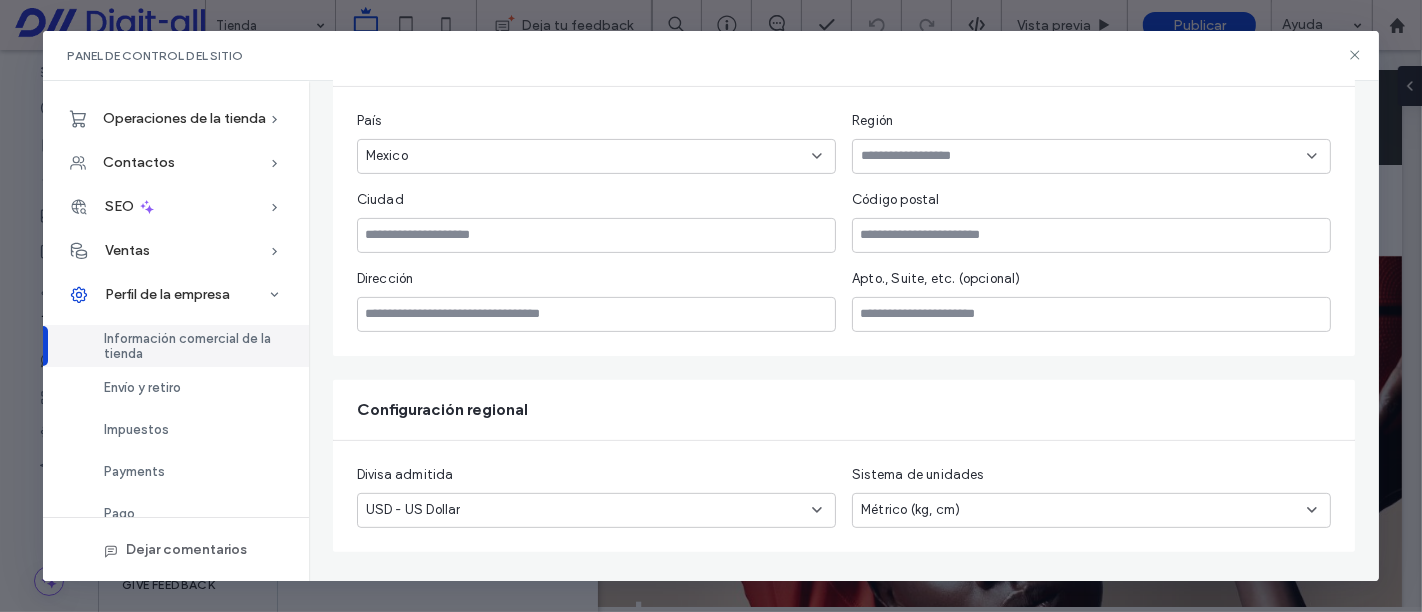 click at bounding box center [1084, 156] 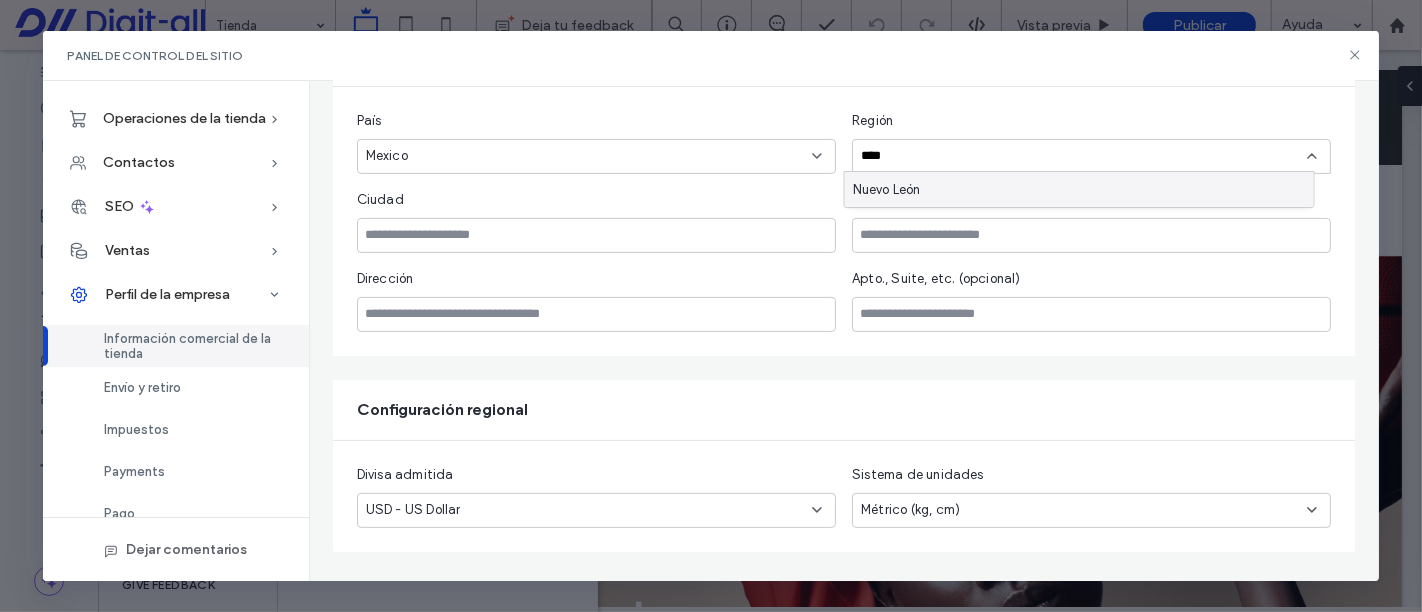 type on "****" 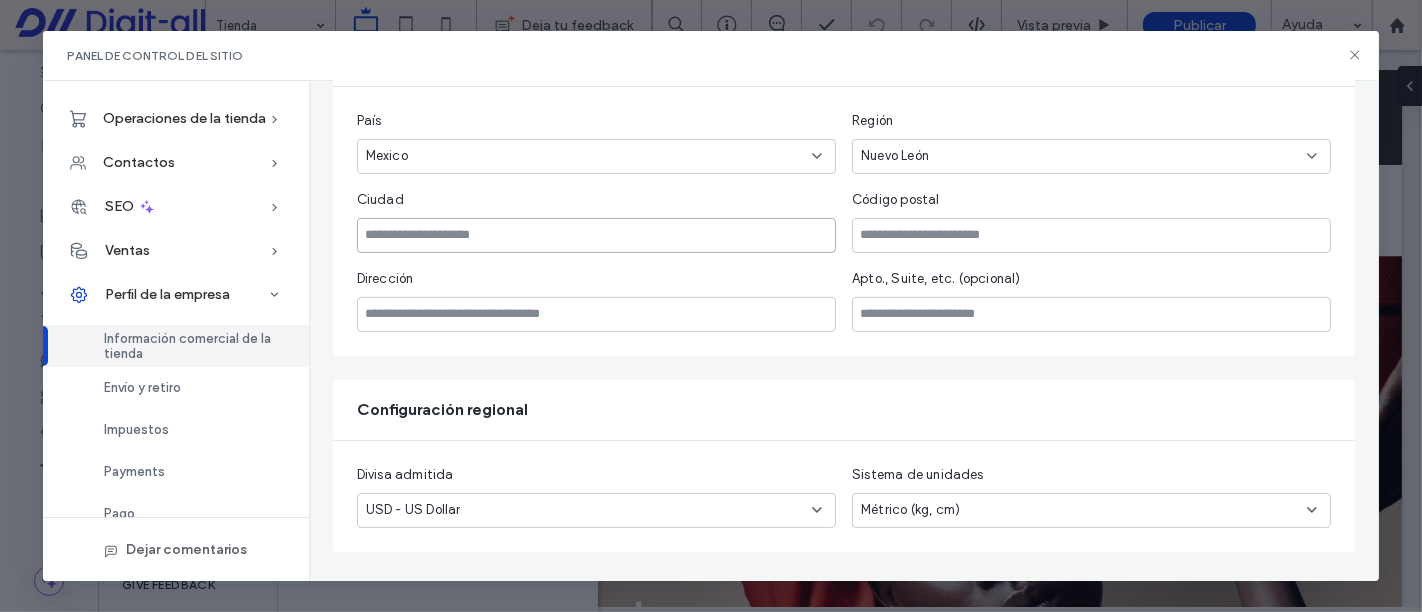 click at bounding box center (596, 235) 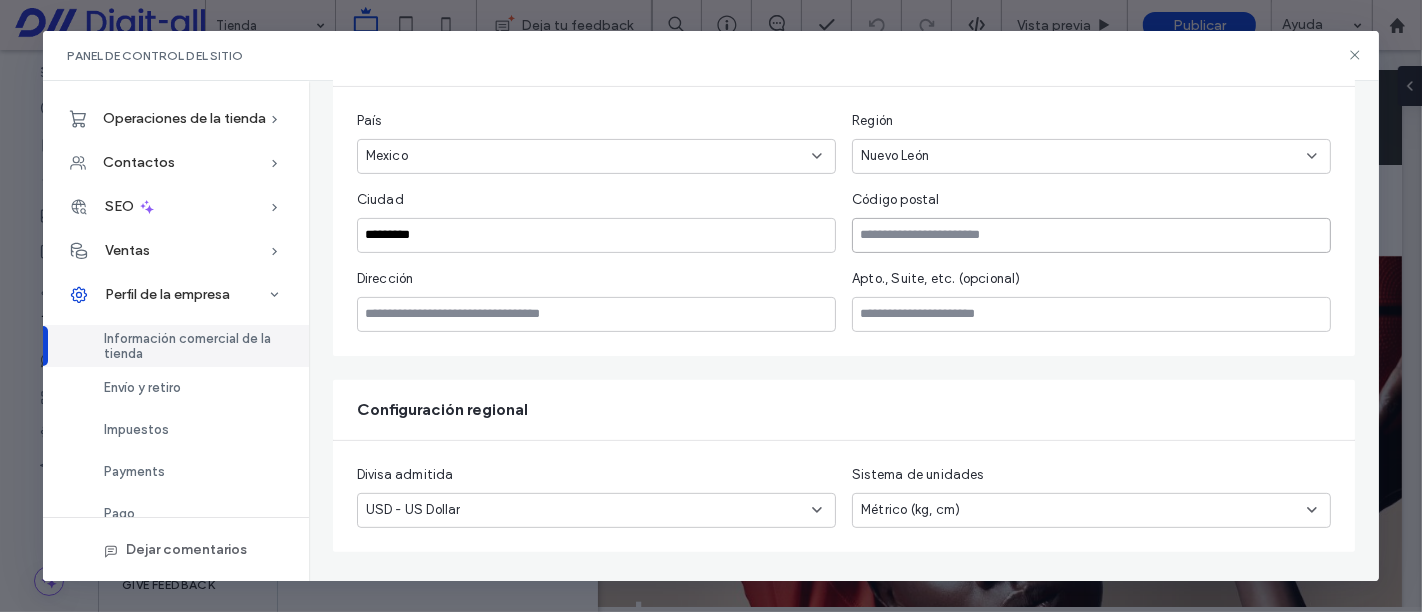 click at bounding box center [1091, 235] 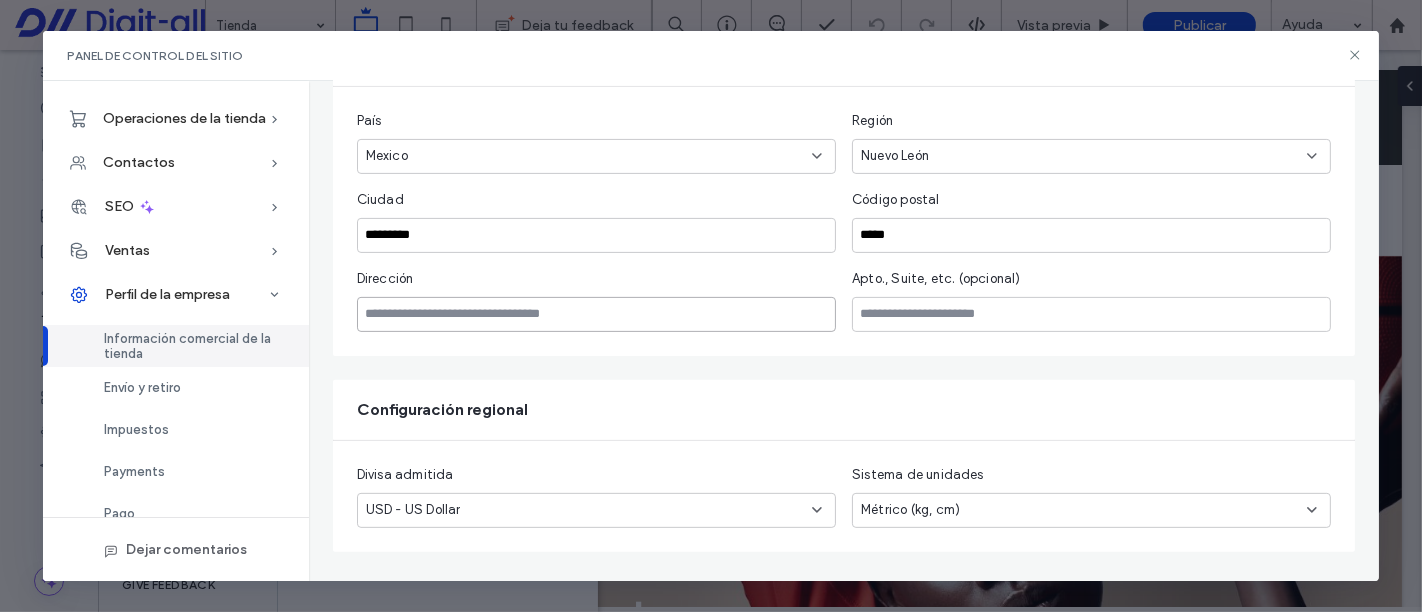 click at bounding box center [596, 314] 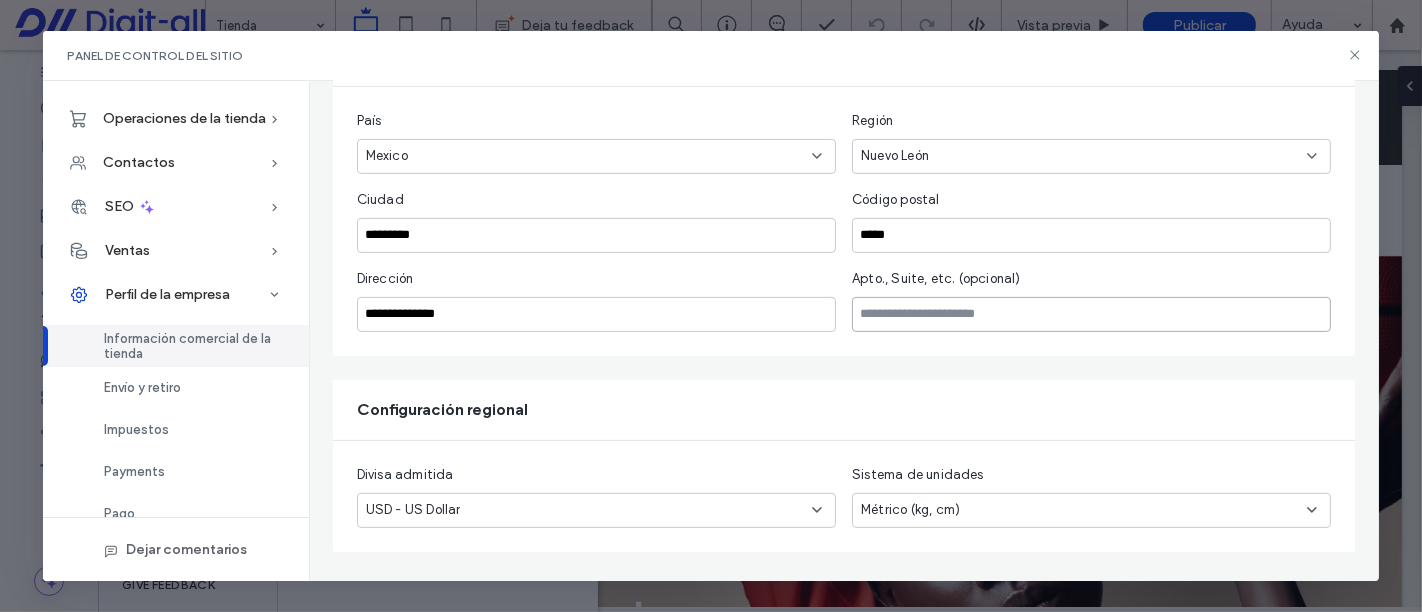 click at bounding box center (1091, 314) 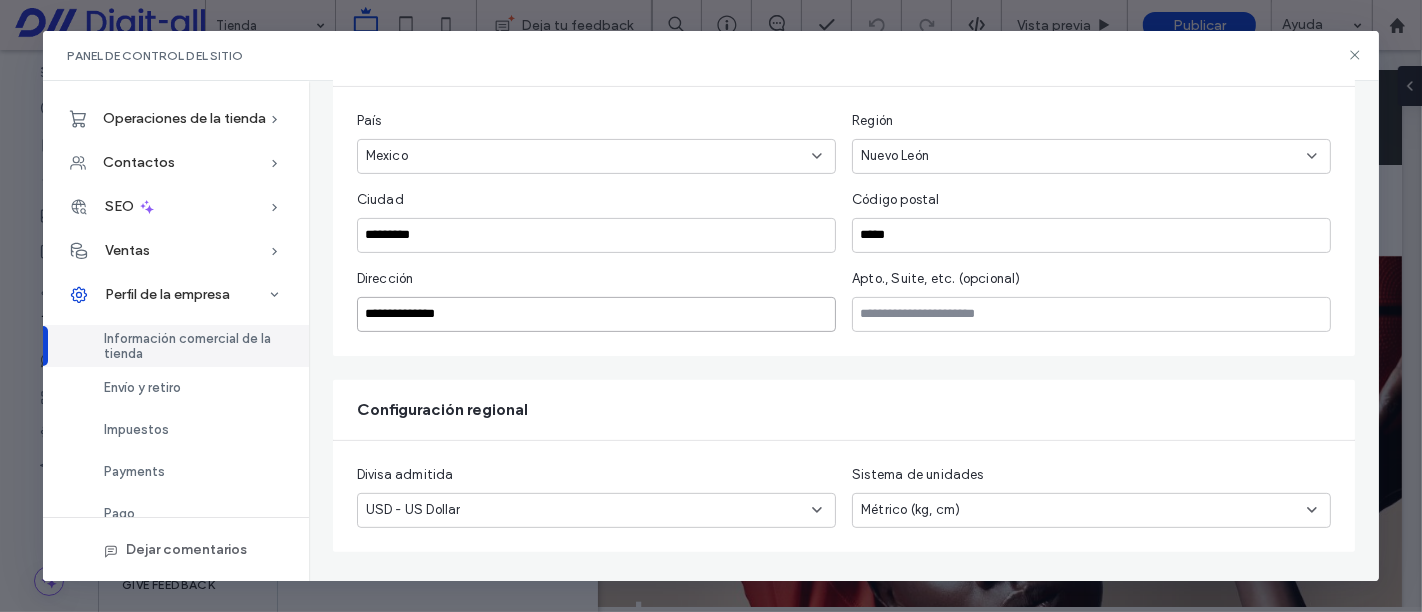click on "USD - US Dollar Sistema de unidades" at bounding box center (711, 331) 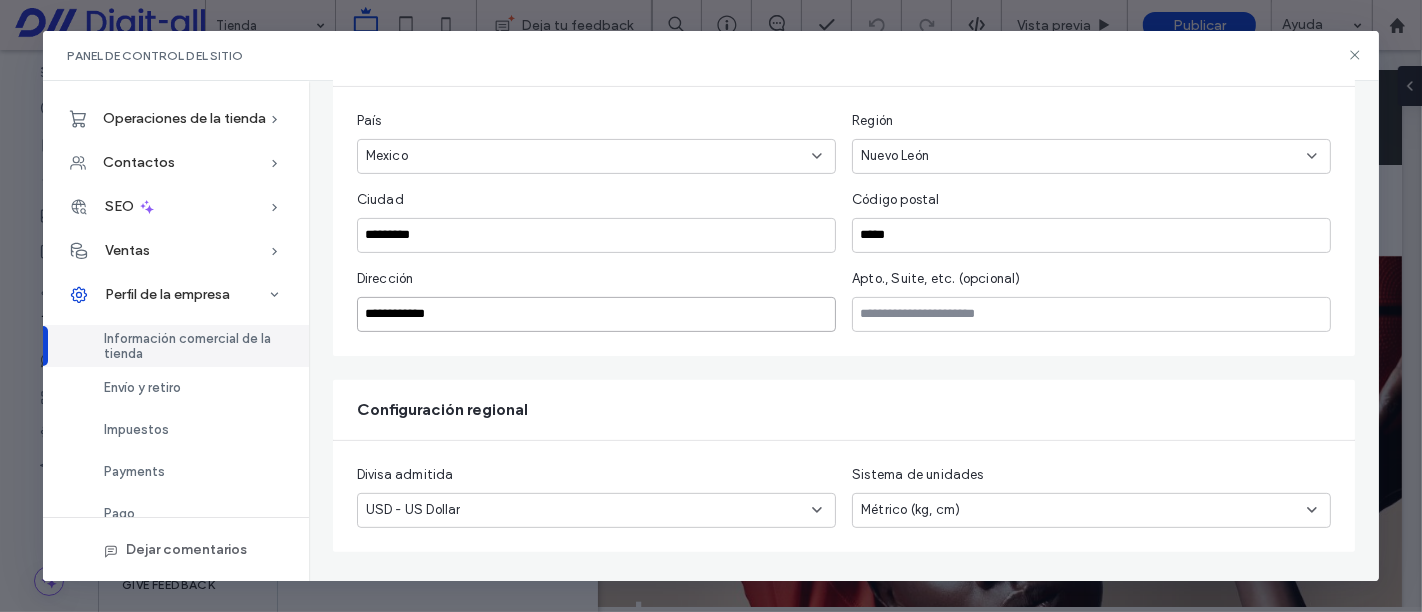 type on "**********" 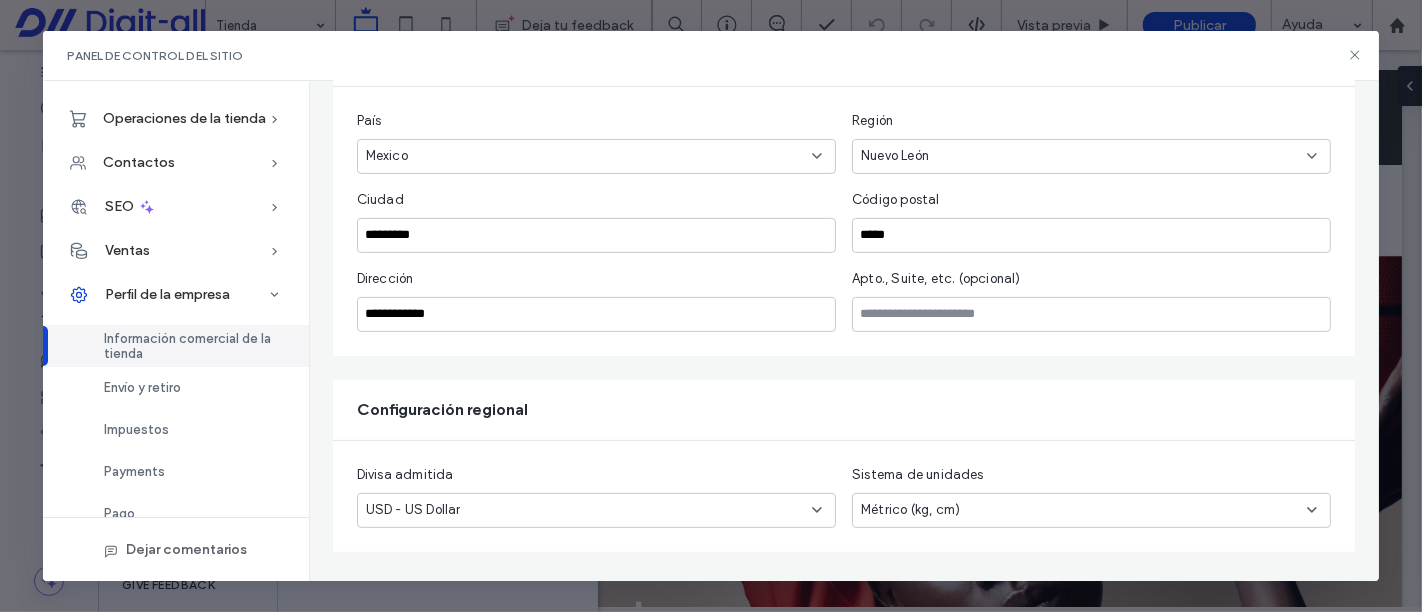 click on "USD - US Dollar" at bounding box center [584, 510] 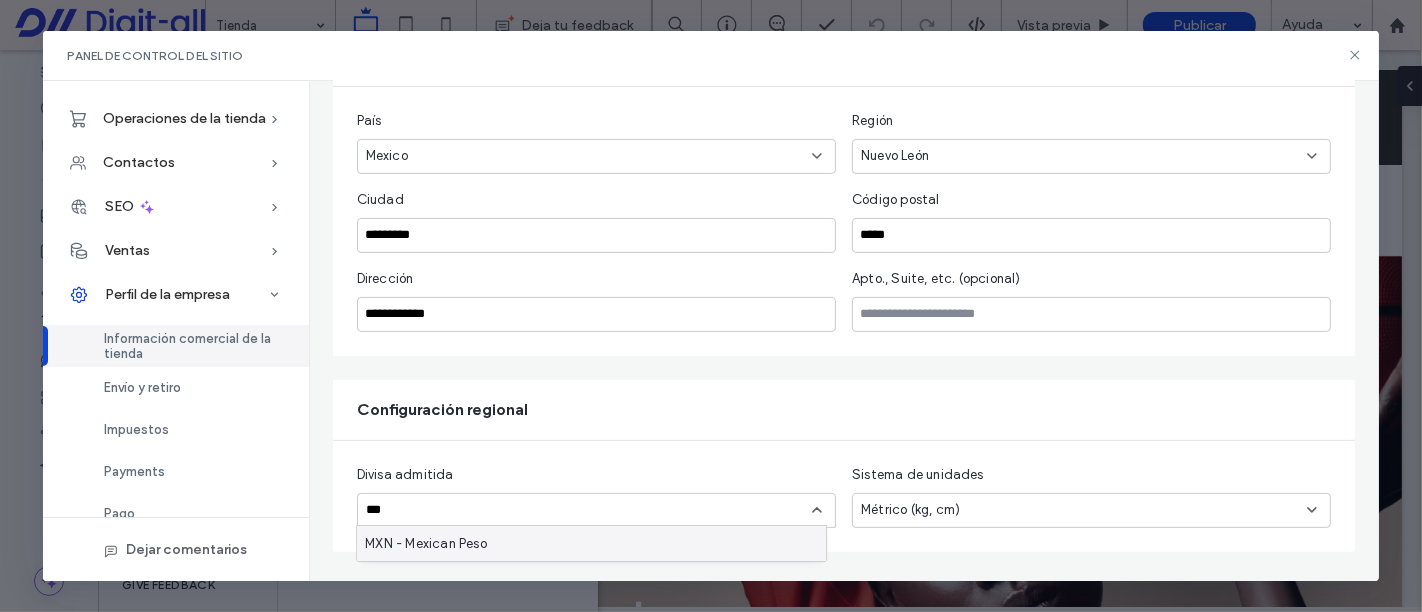 type on "***" 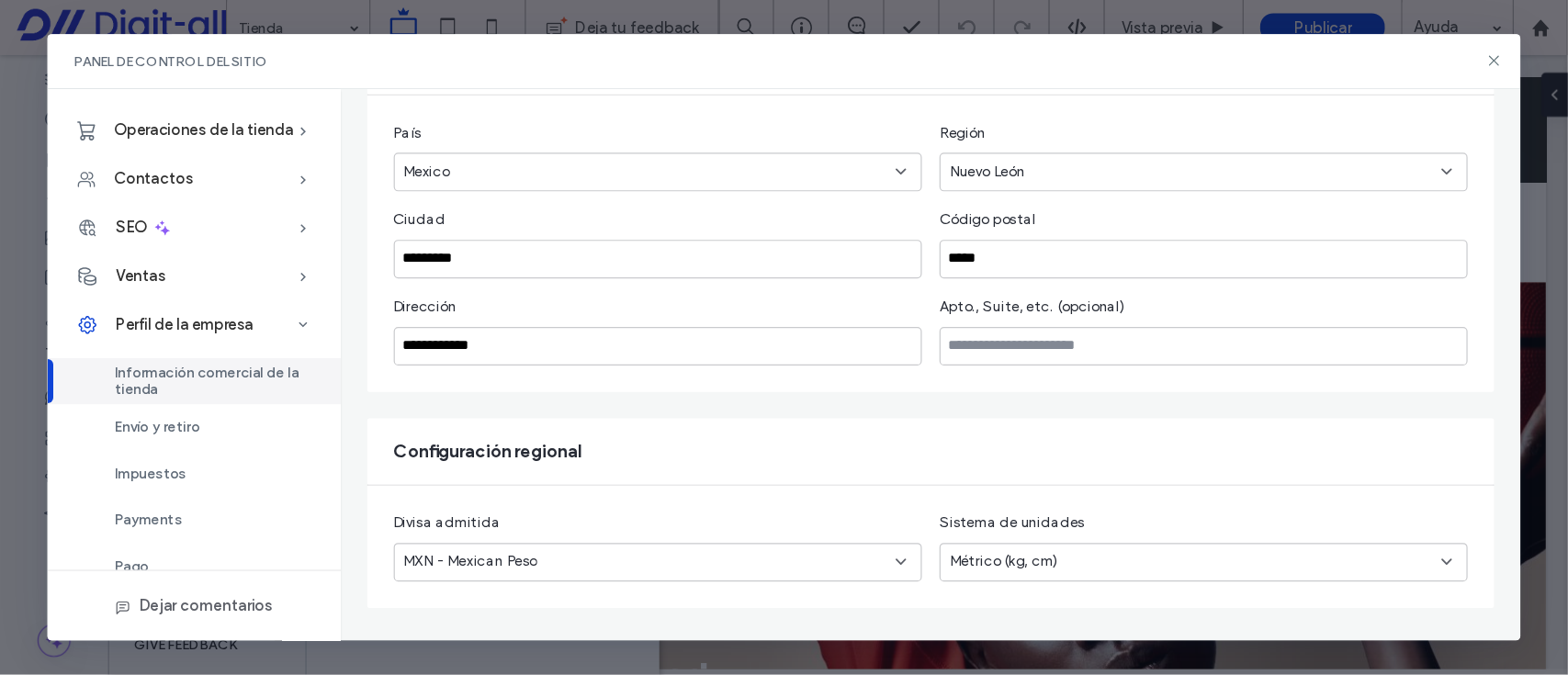 scroll, scrollTop: 375, scrollLeft: 0, axis: vertical 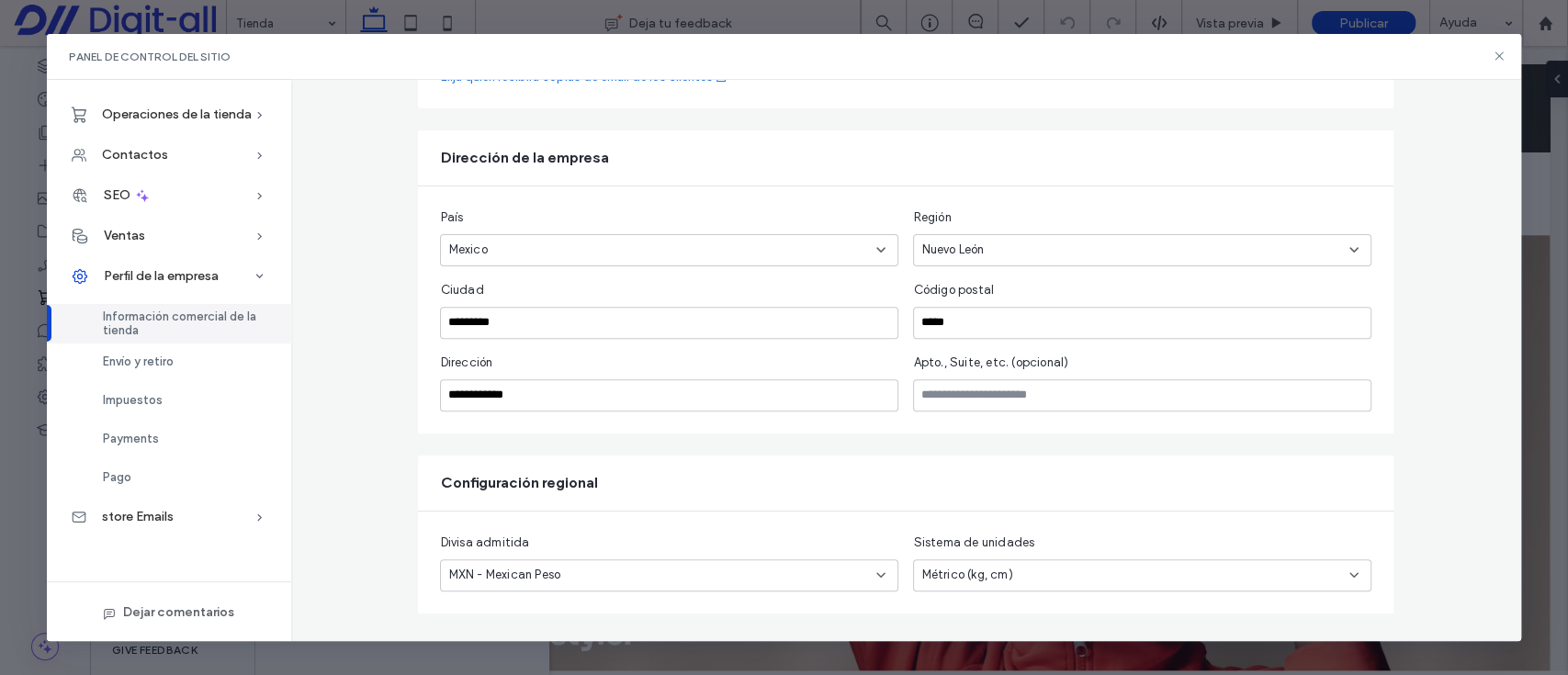 drag, startPoint x: 1304, startPoint y: 7, endPoint x: 980, endPoint y: 152, distance: 354.9662 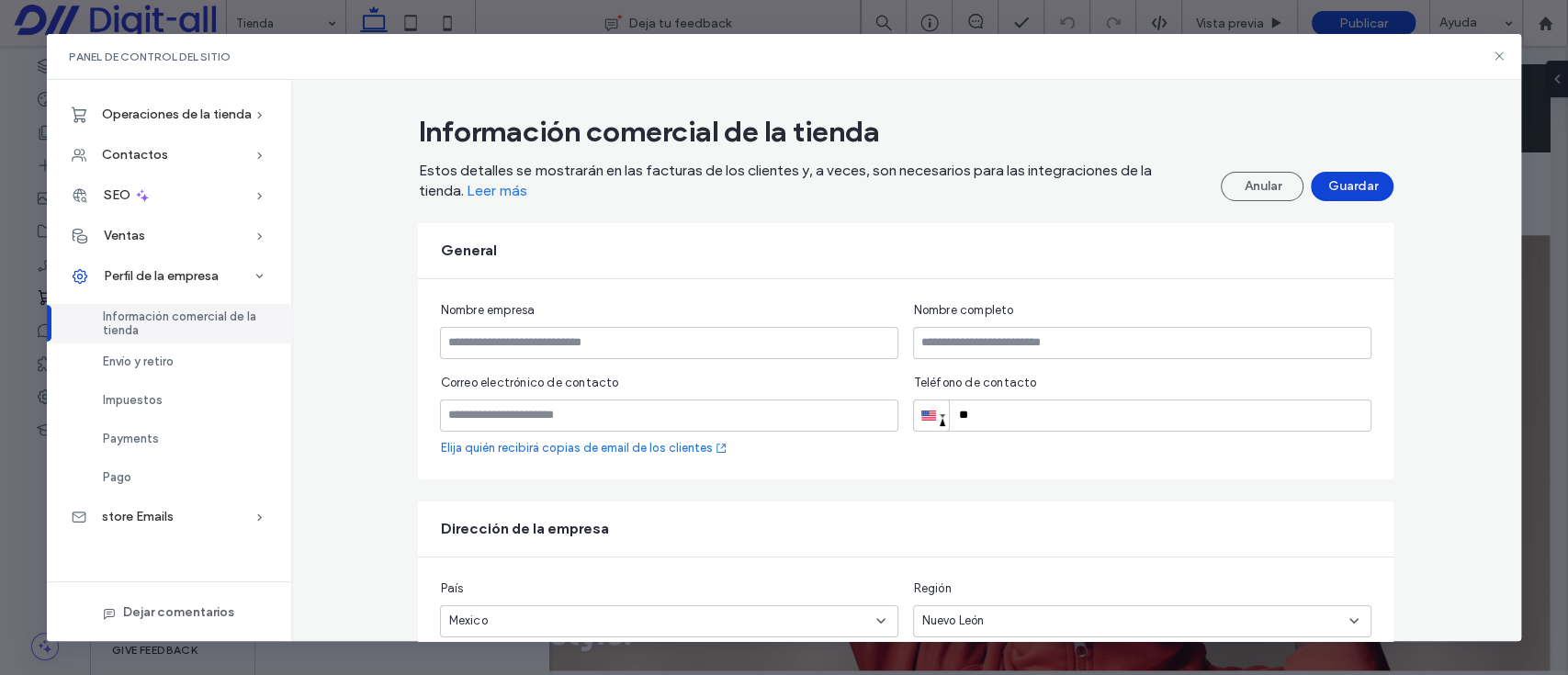 scroll, scrollTop: 0, scrollLeft: 0, axis: both 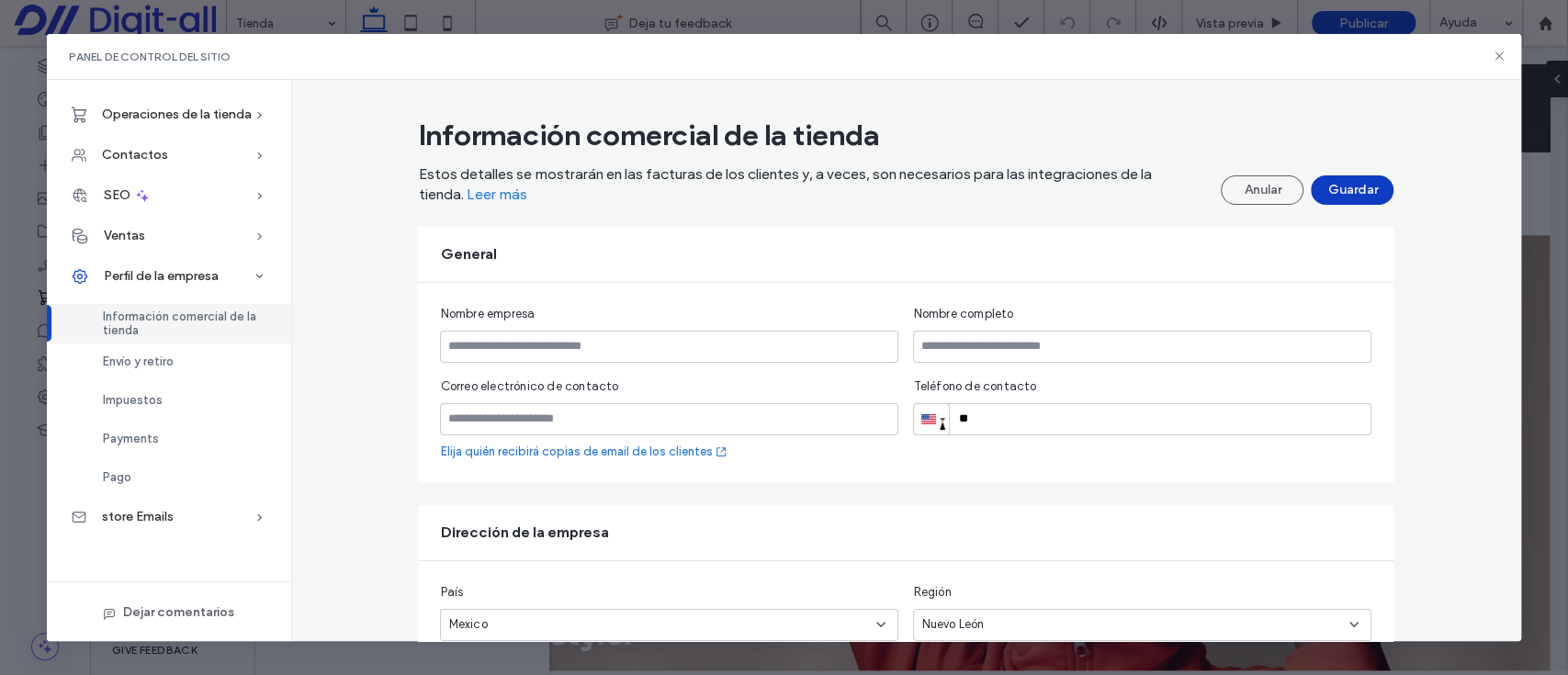 click on "Guardar" at bounding box center [1352, 190] 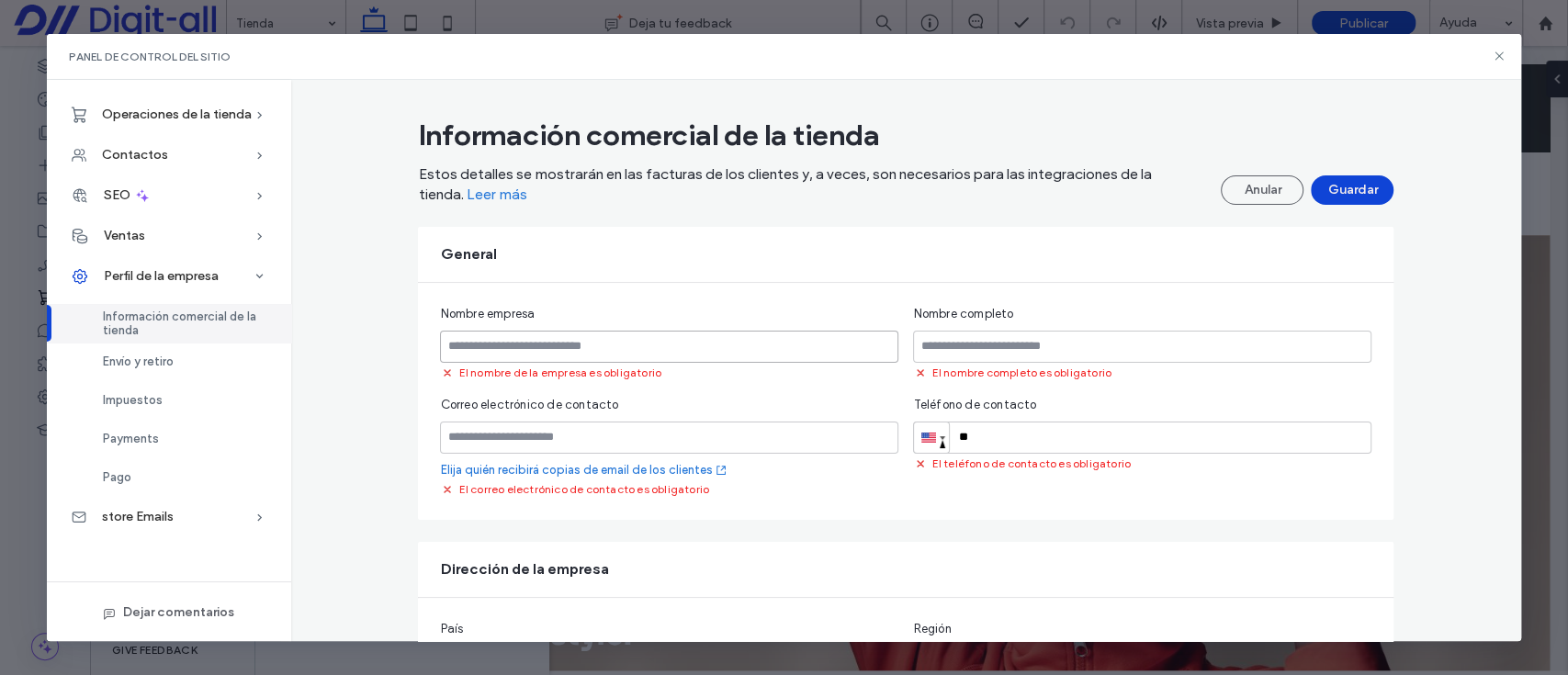 click at bounding box center (669, 346) 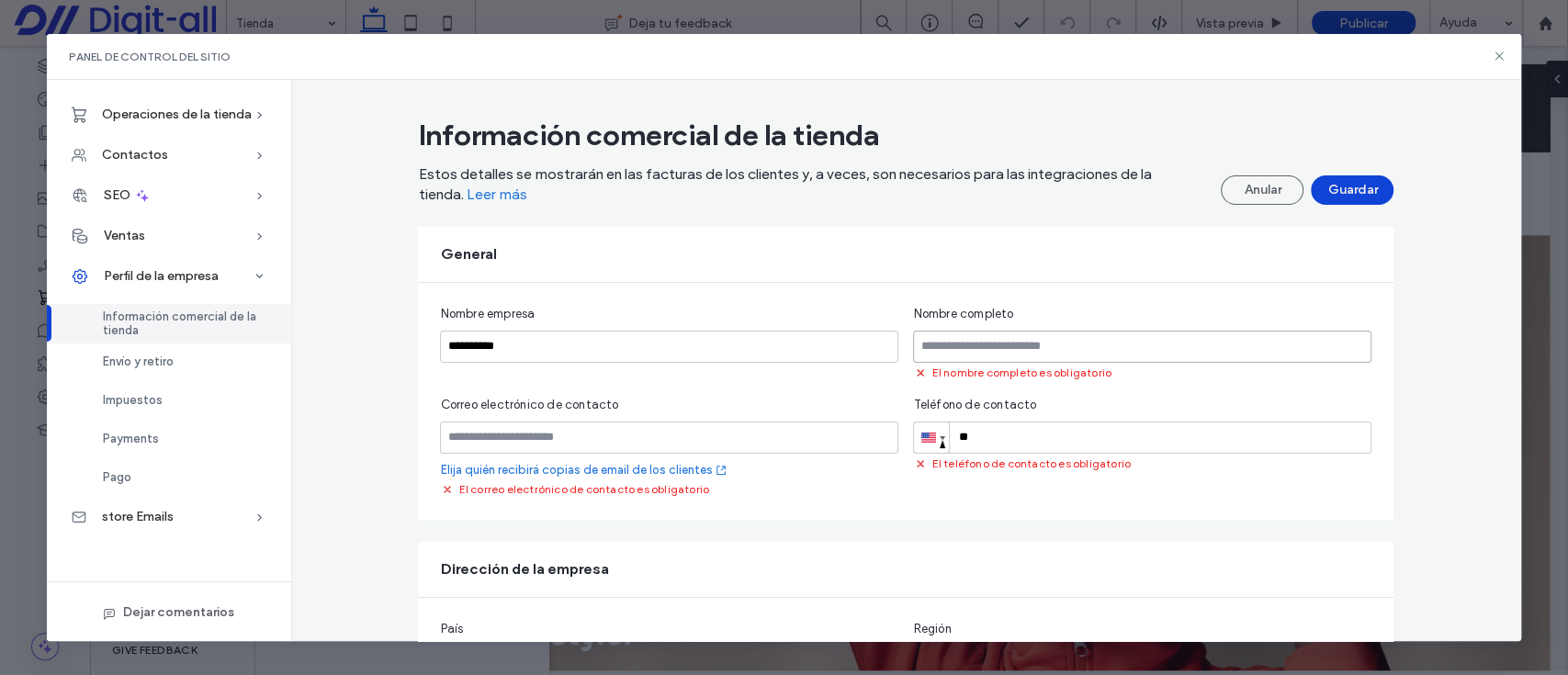 click at bounding box center (1142, 346) 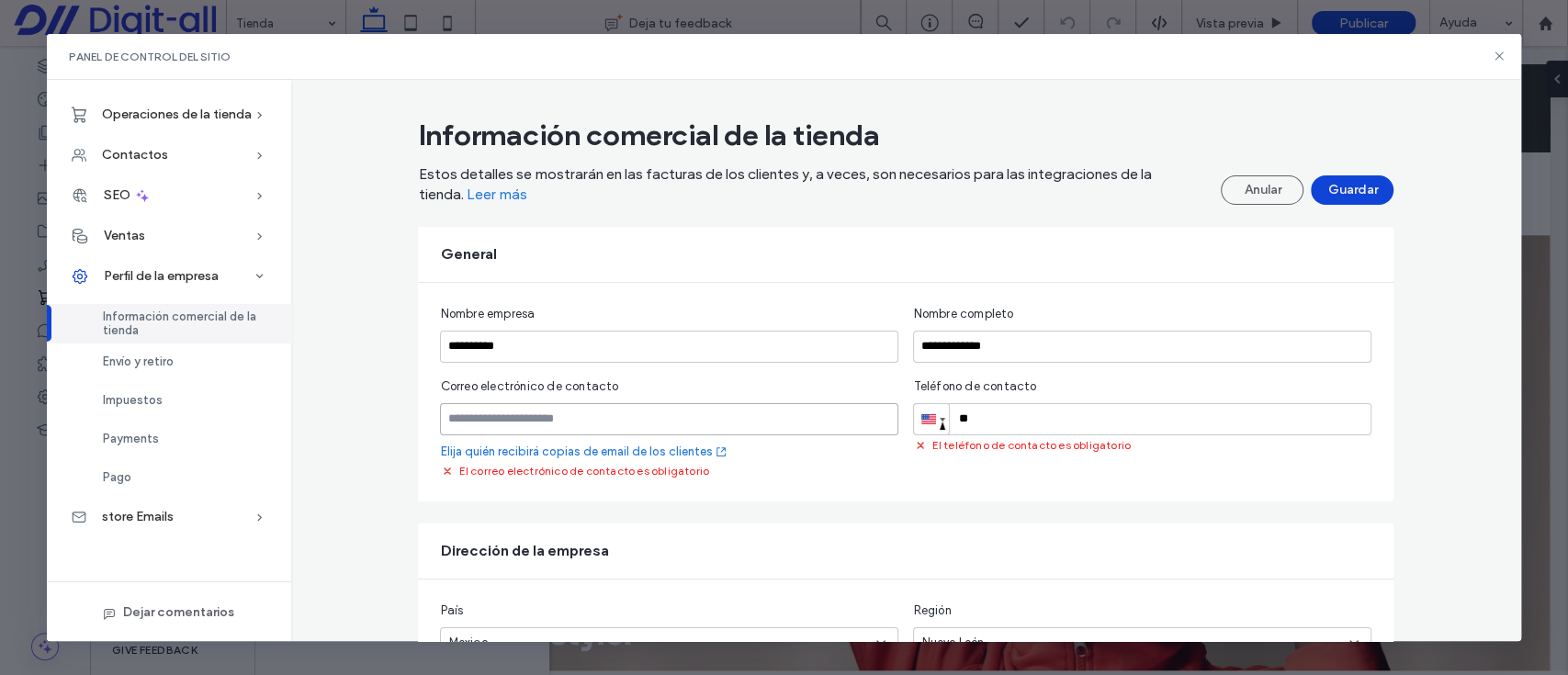 click at bounding box center (669, 419) 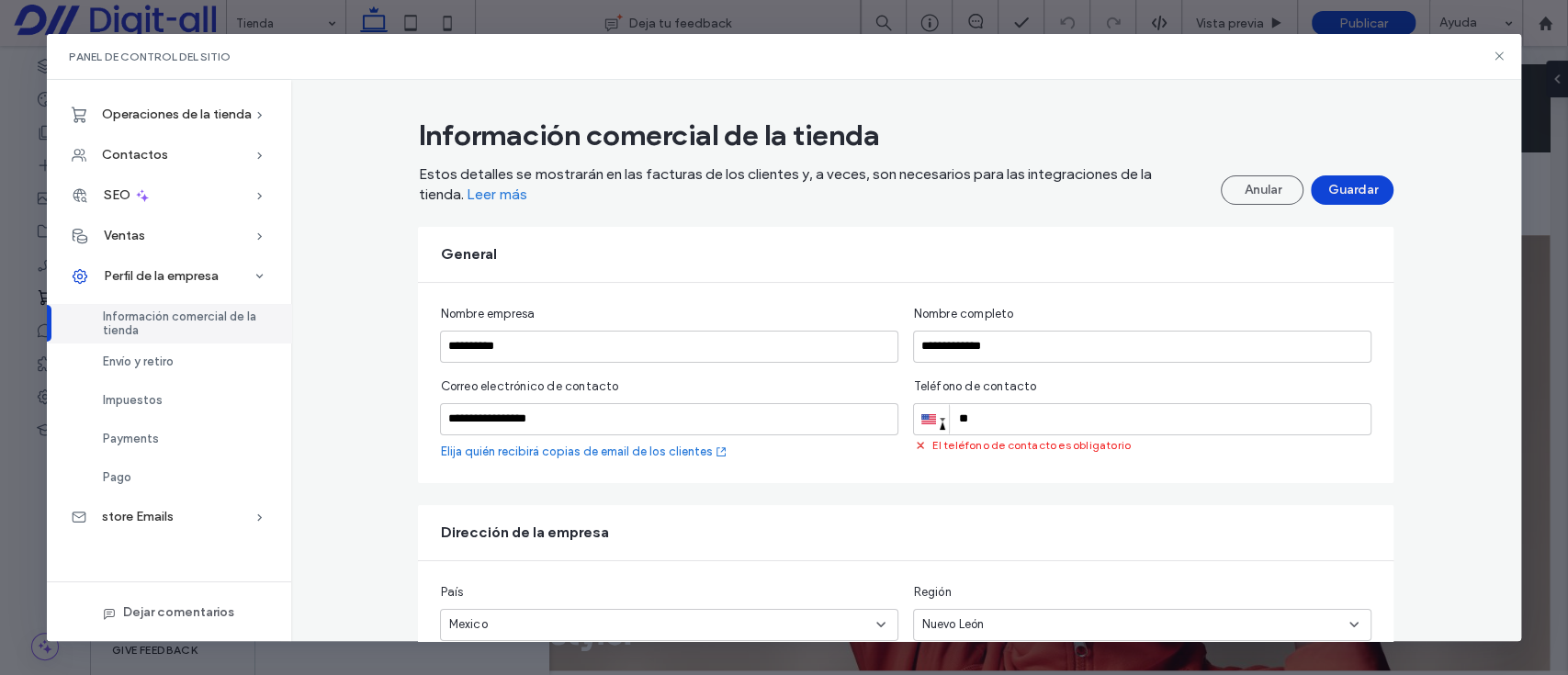 click at bounding box center [931, 419] 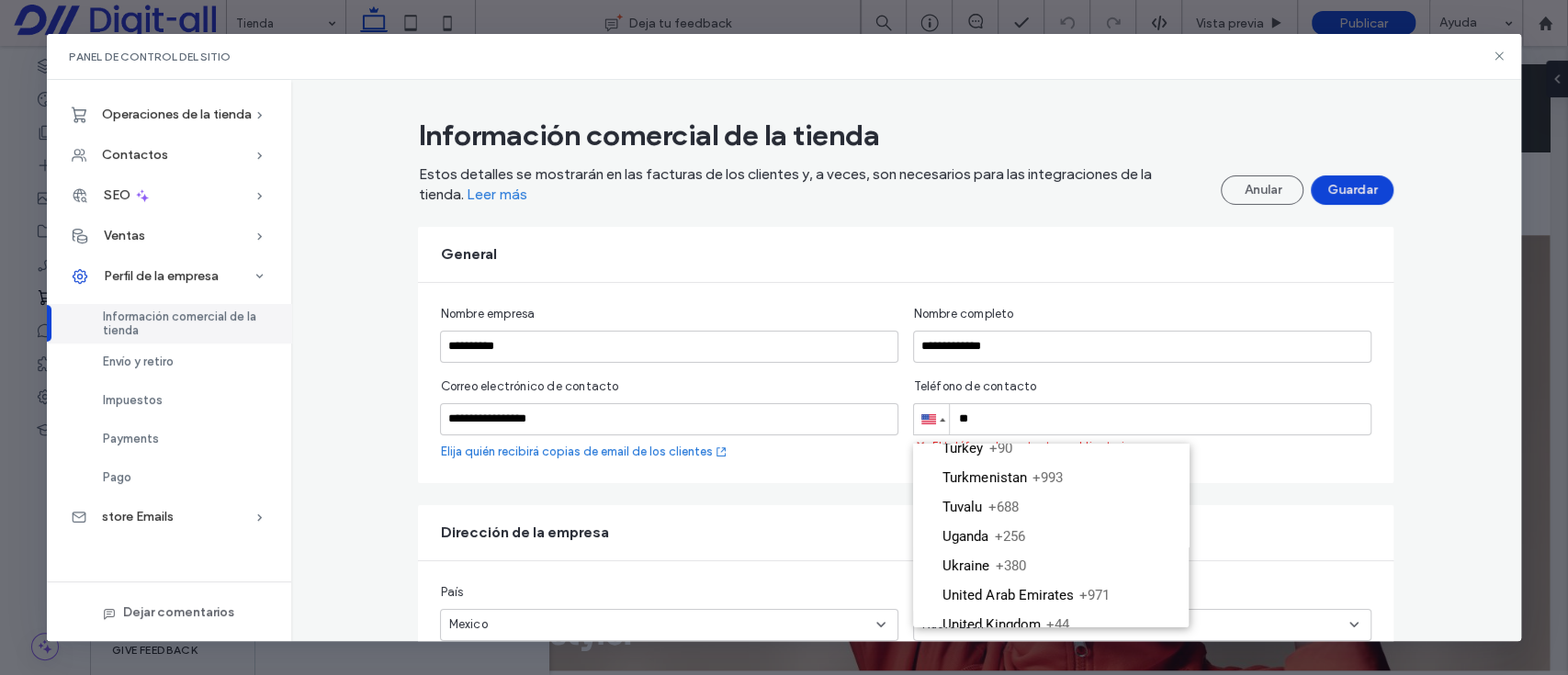 scroll, scrollTop: 3453, scrollLeft: 0, axis: vertical 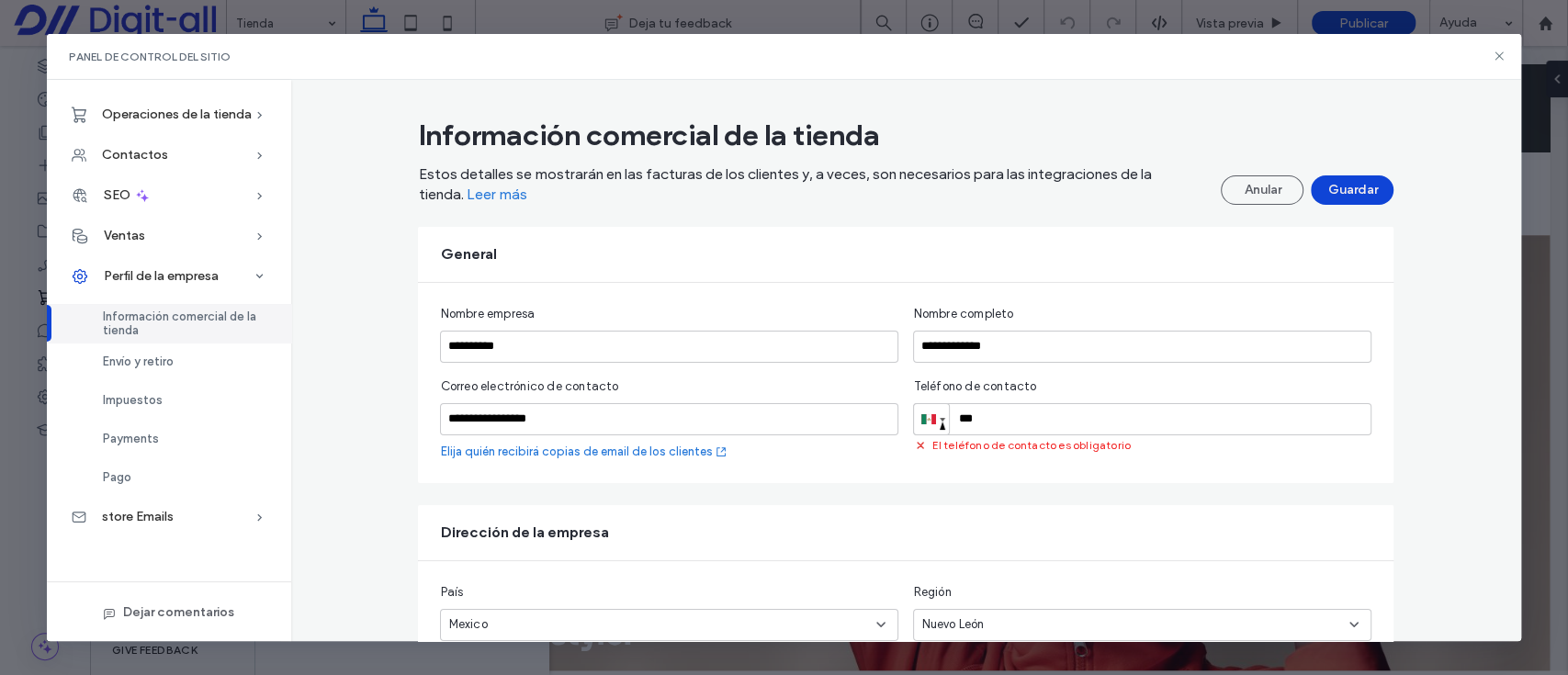 click on "***" at bounding box center [1142, 419] 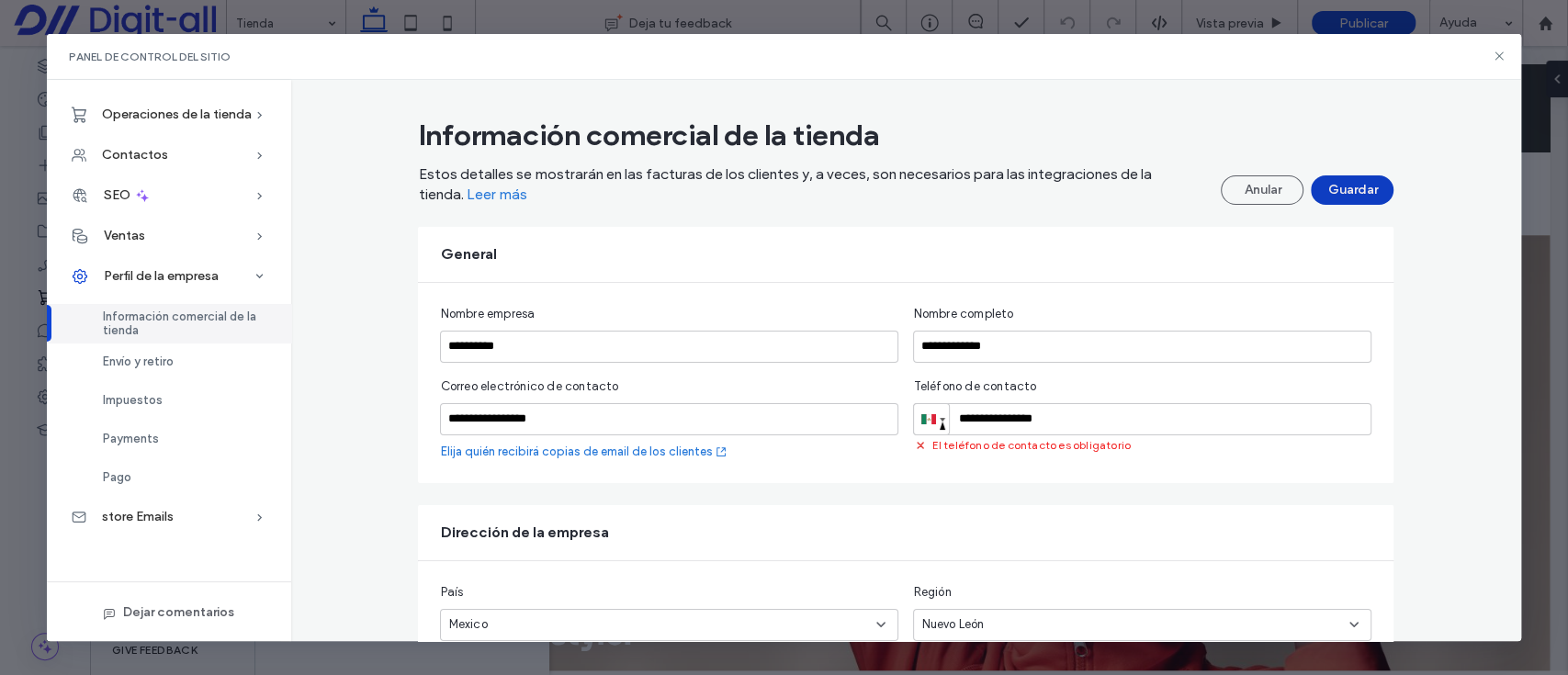 type on "**********" 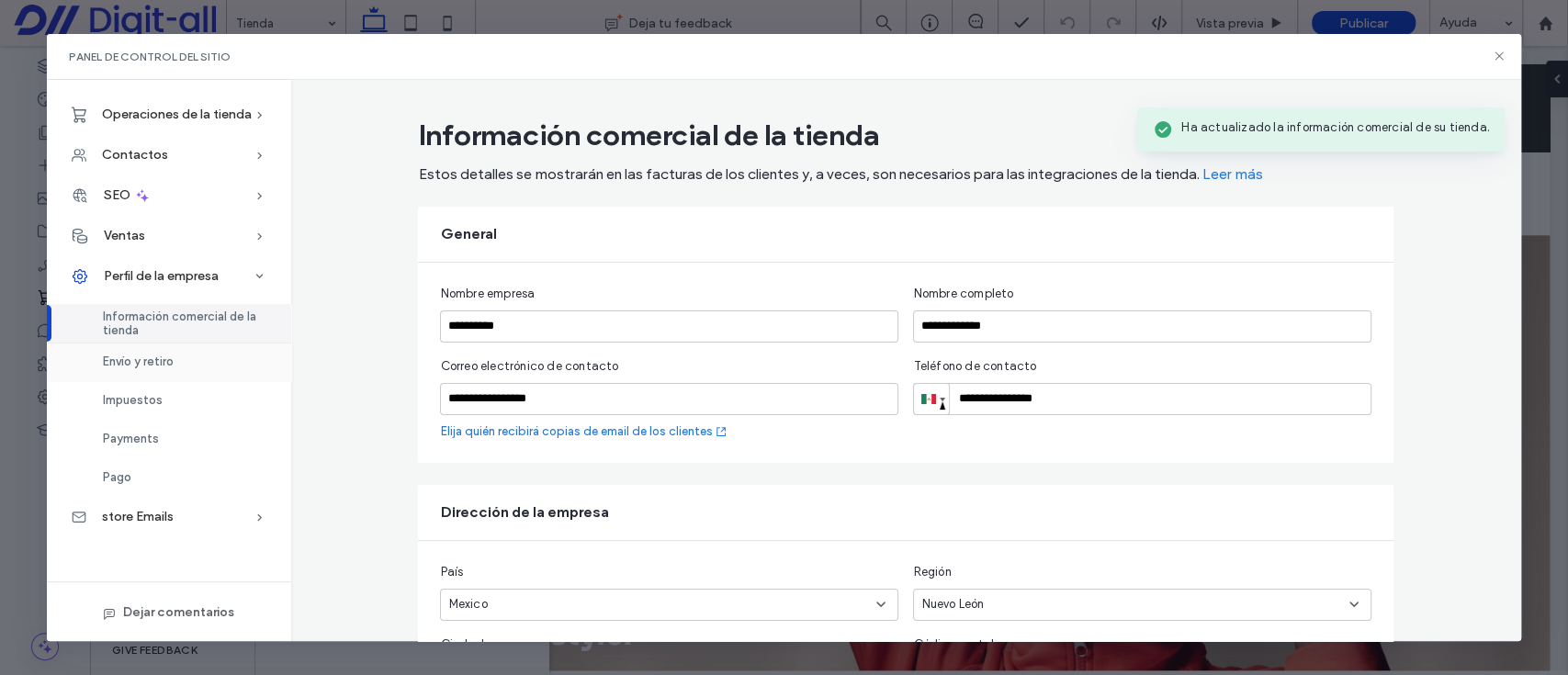 click on "Envío y retiro" at bounding box center (169, 362) 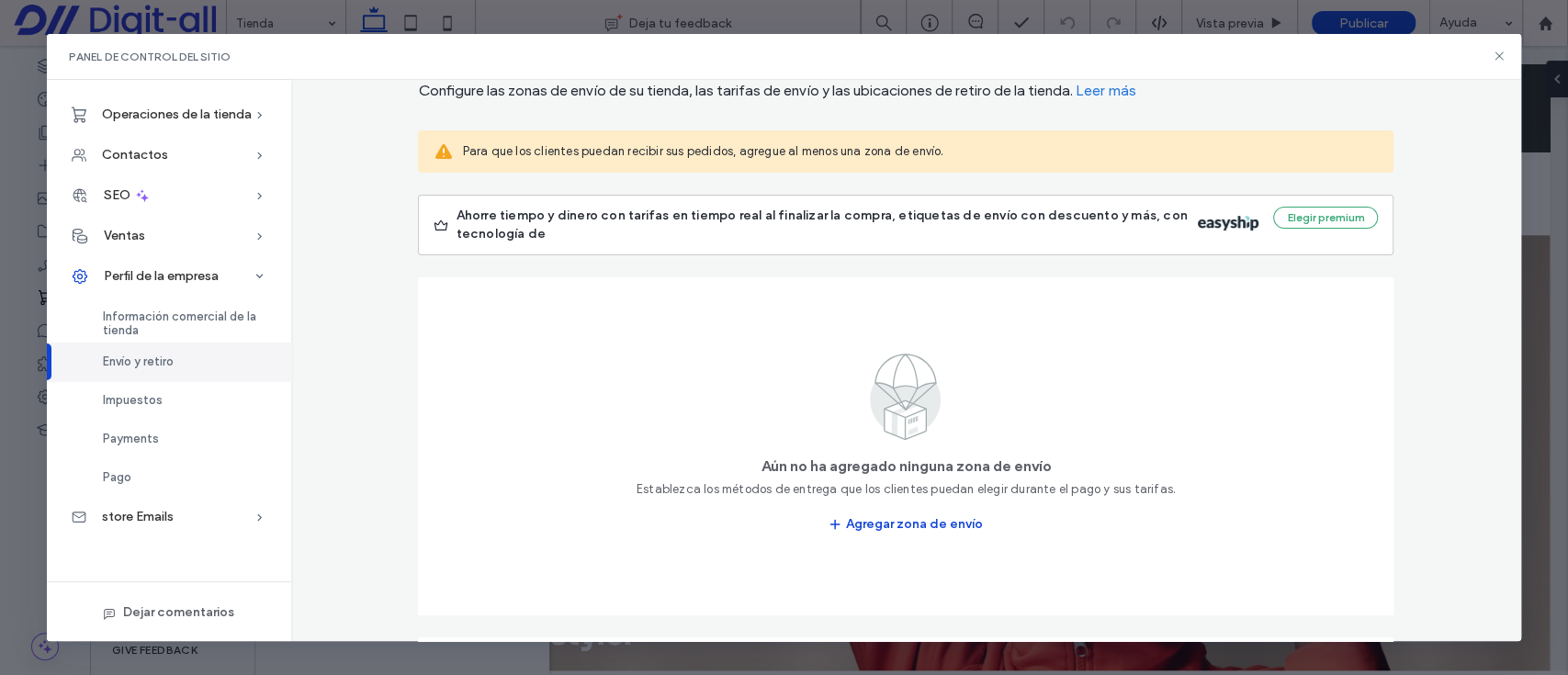scroll, scrollTop: 84, scrollLeft: 0, axis: vertical 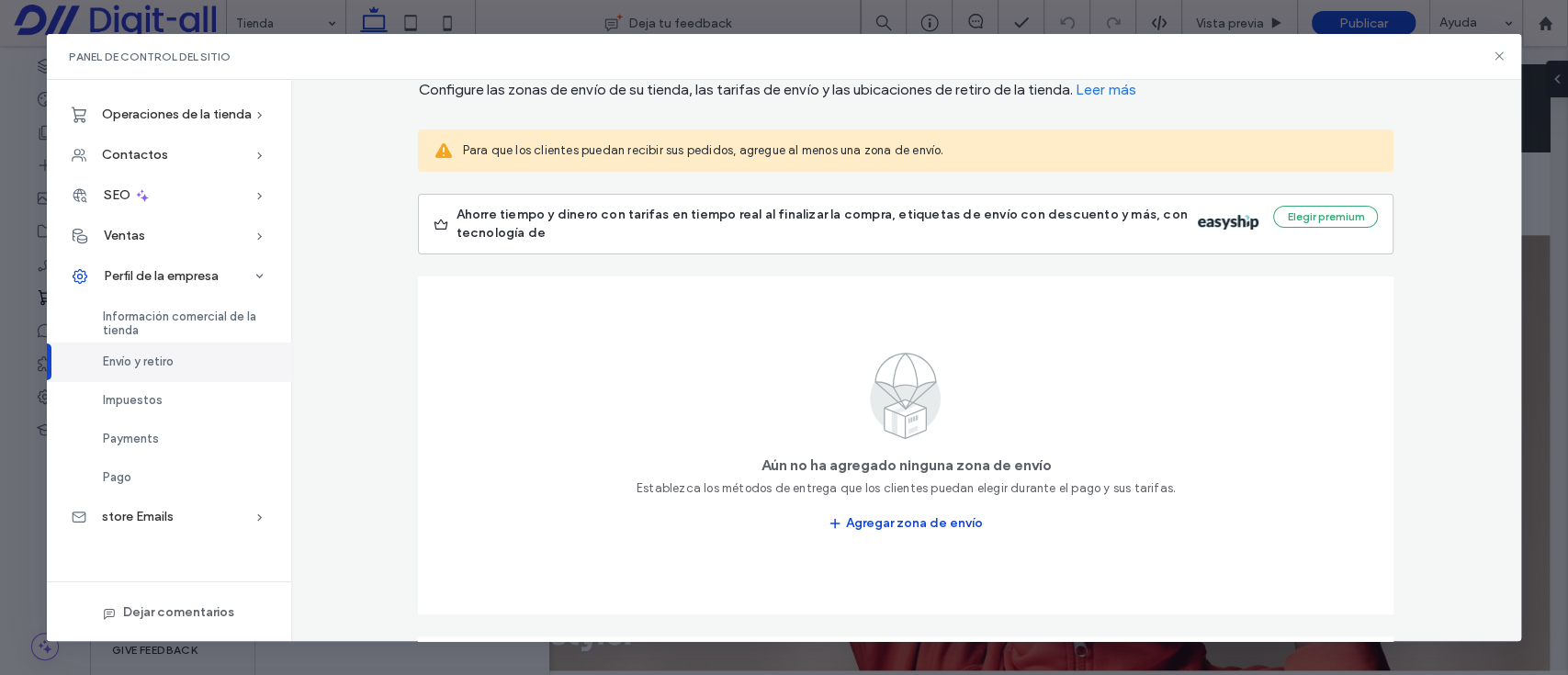 click at bounding box center (1228, 221) 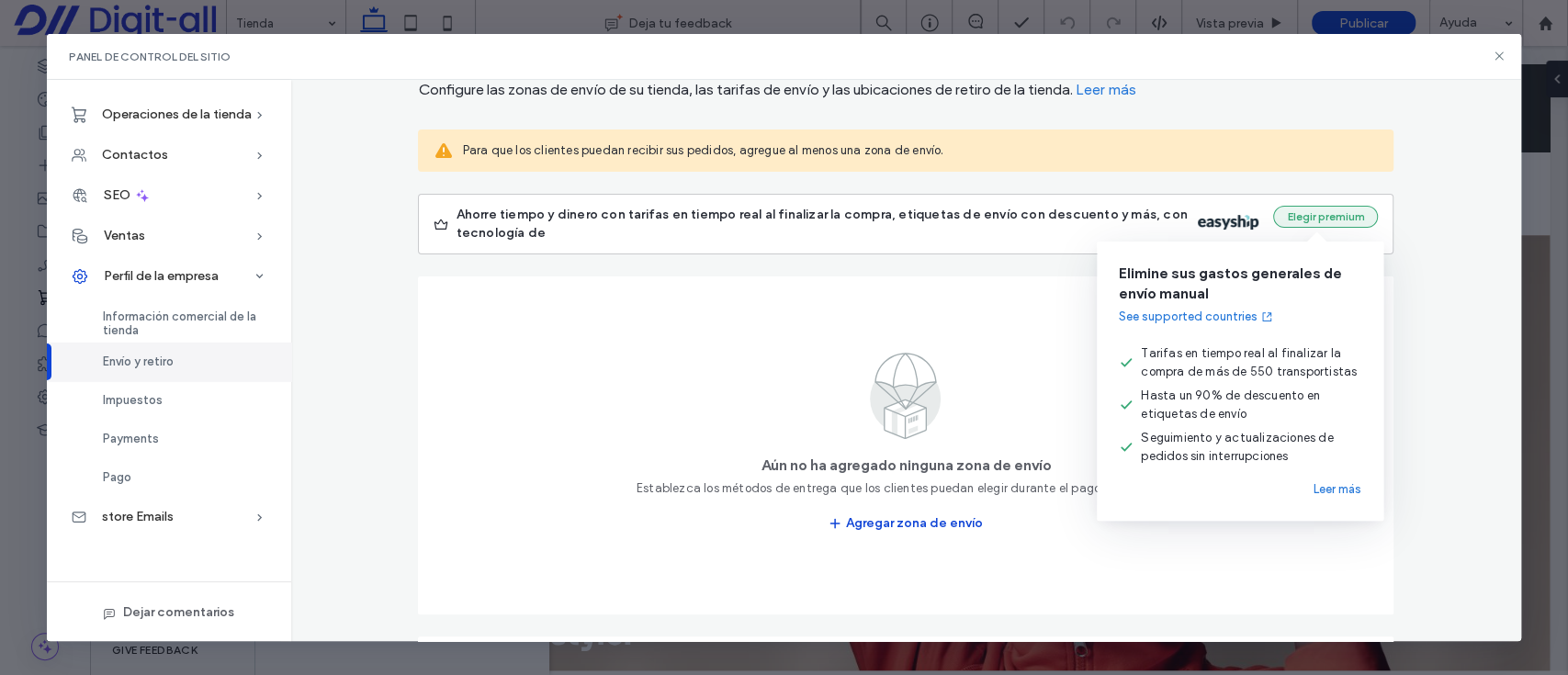 click on "Elegir premium" at bounding box center [1325, 217] 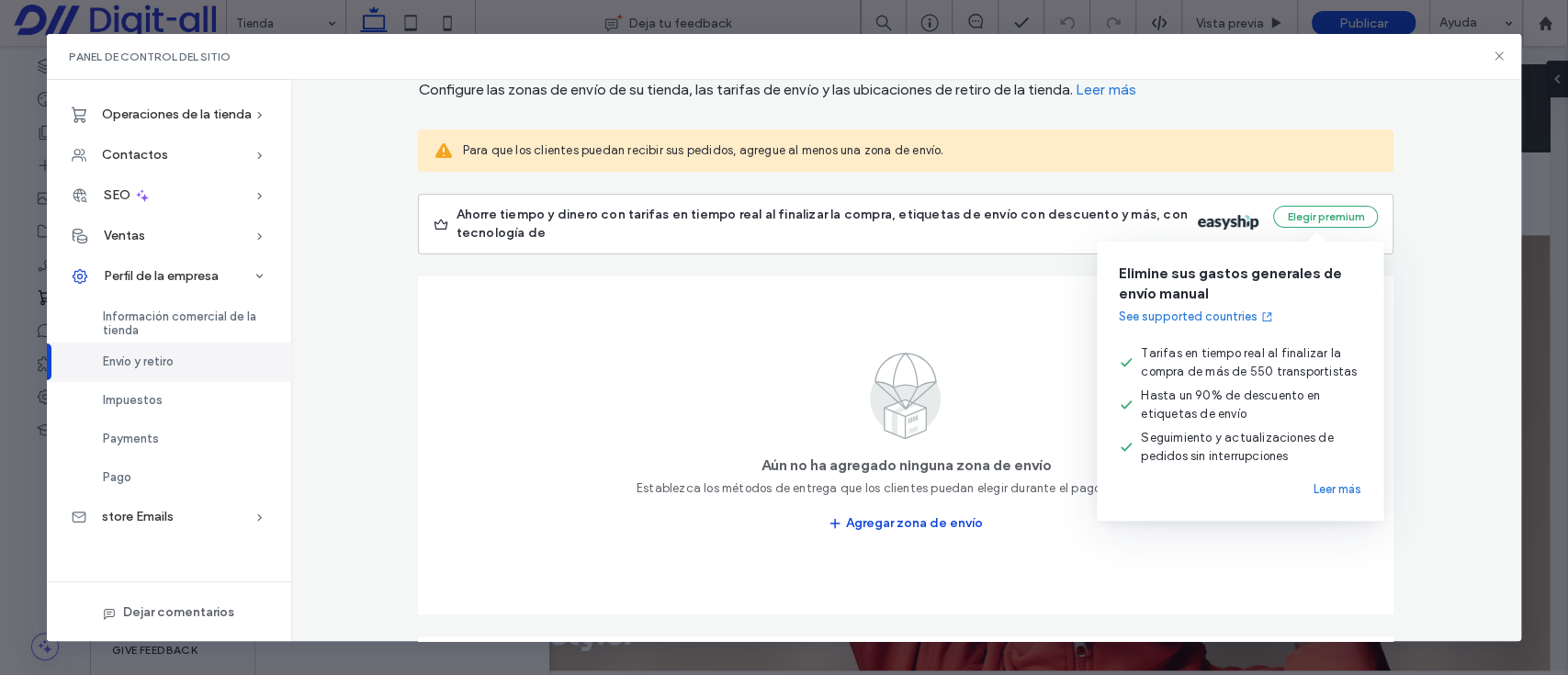 click on "Leer más" at bounding box center (1337, 489) 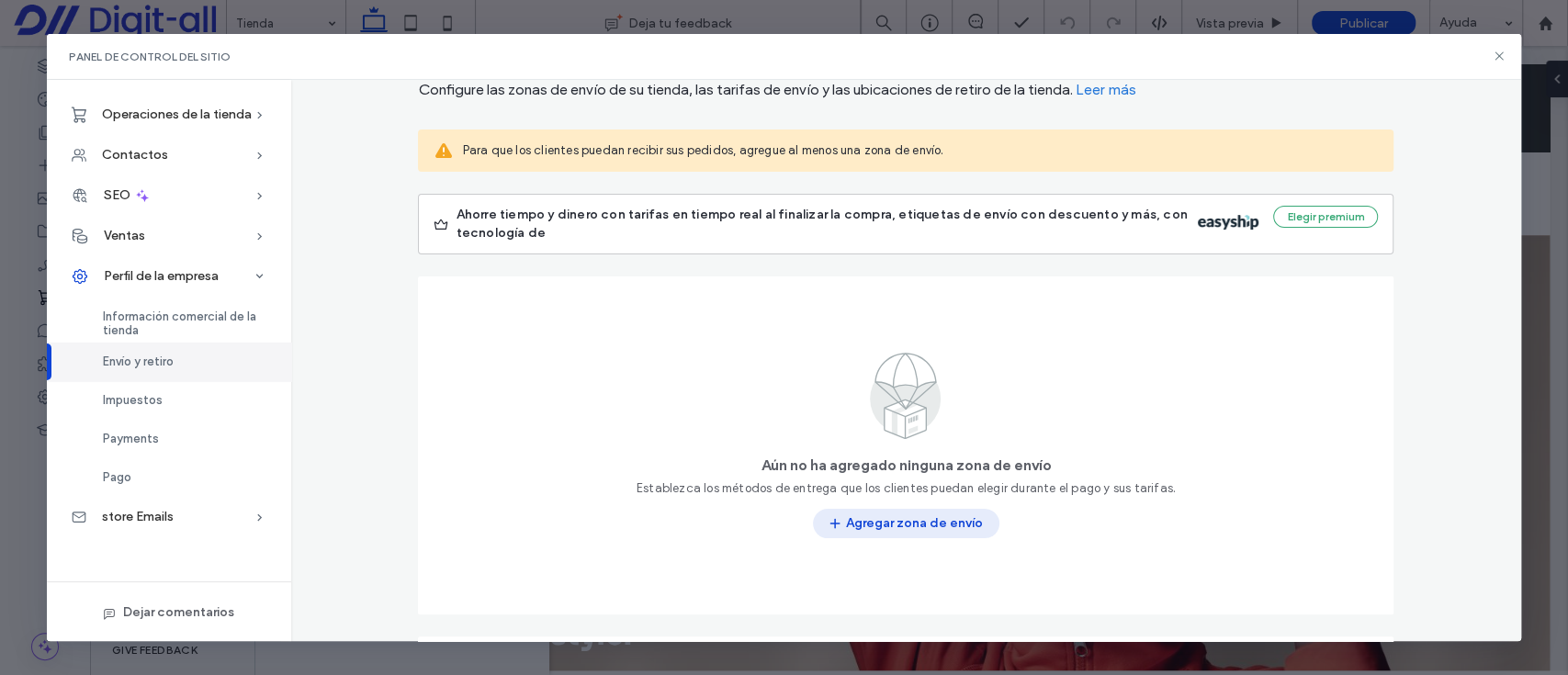 click on "Agregar zona de envío" at bounding box center (906, 523) 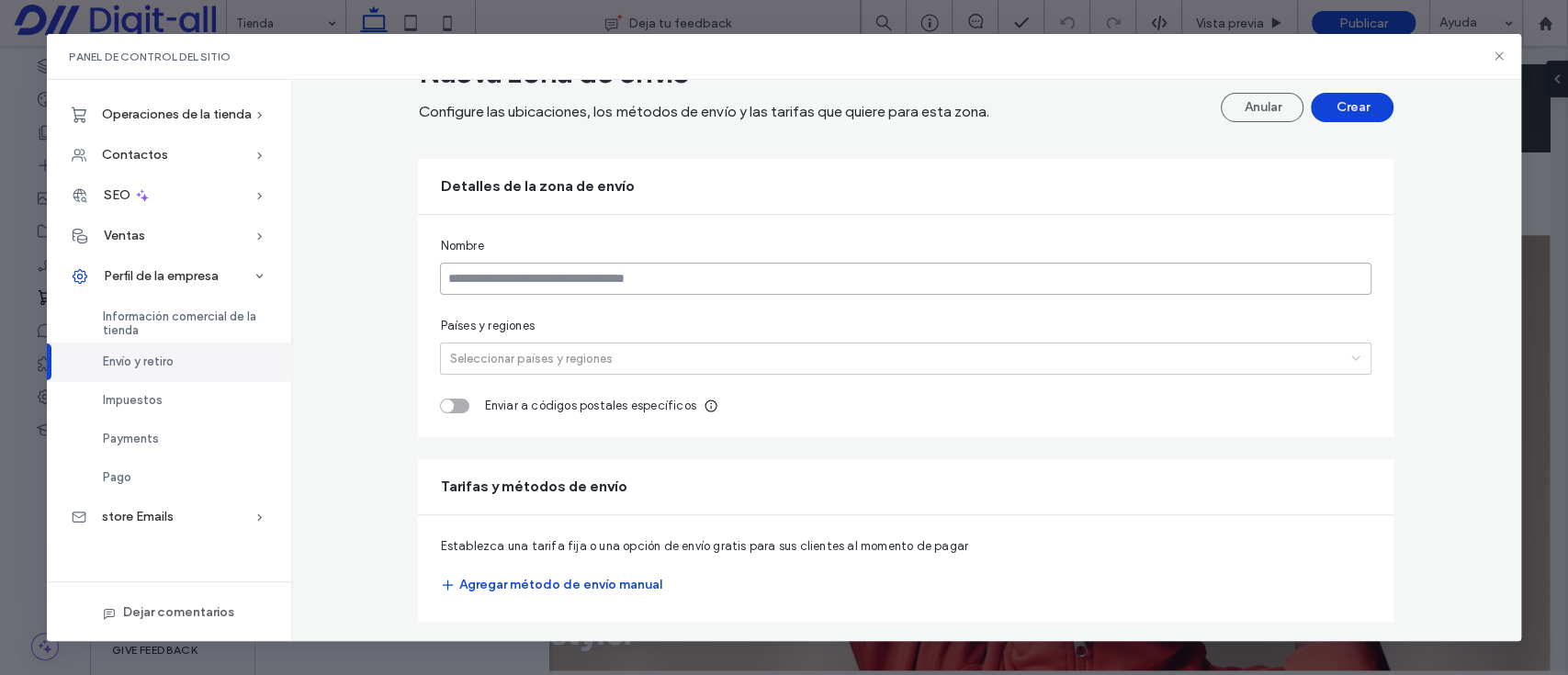 click at bounding box center (906, 278) 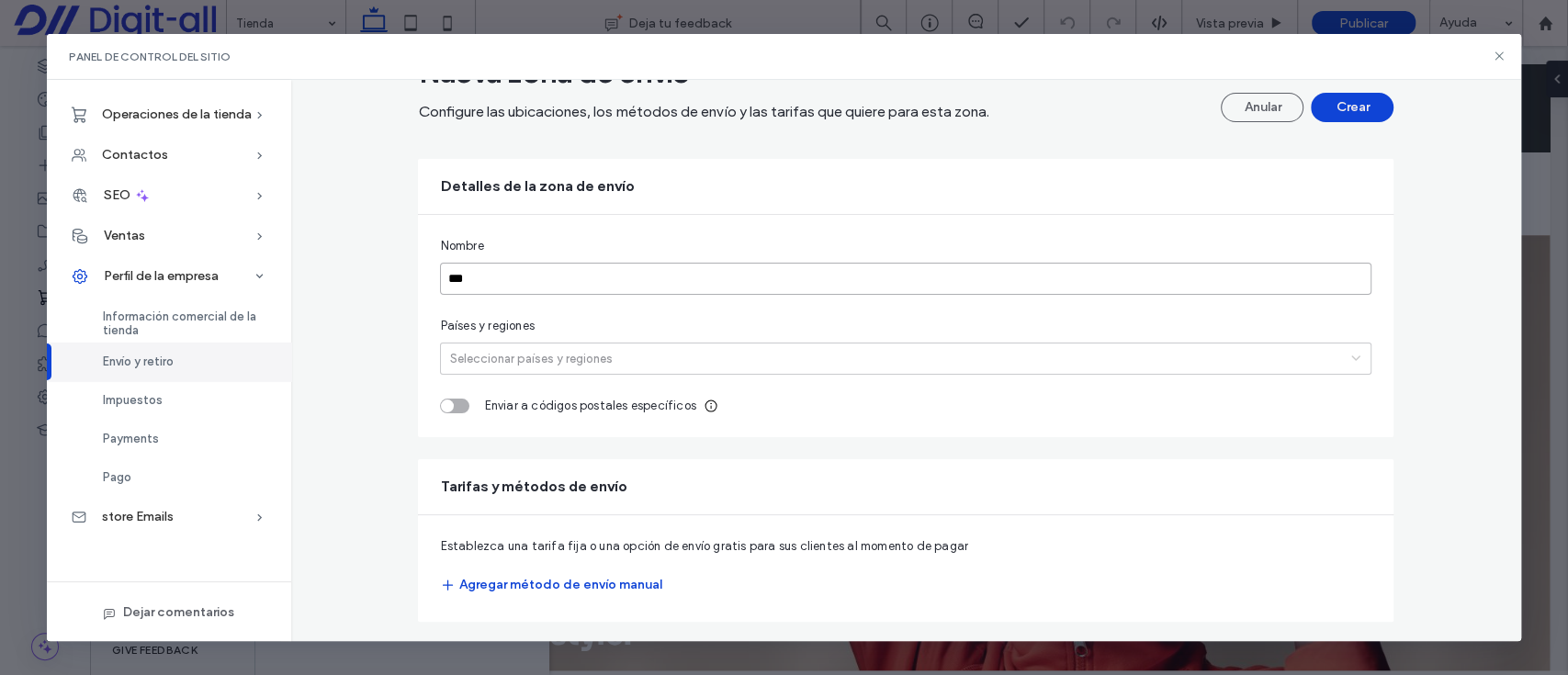 type on "******" 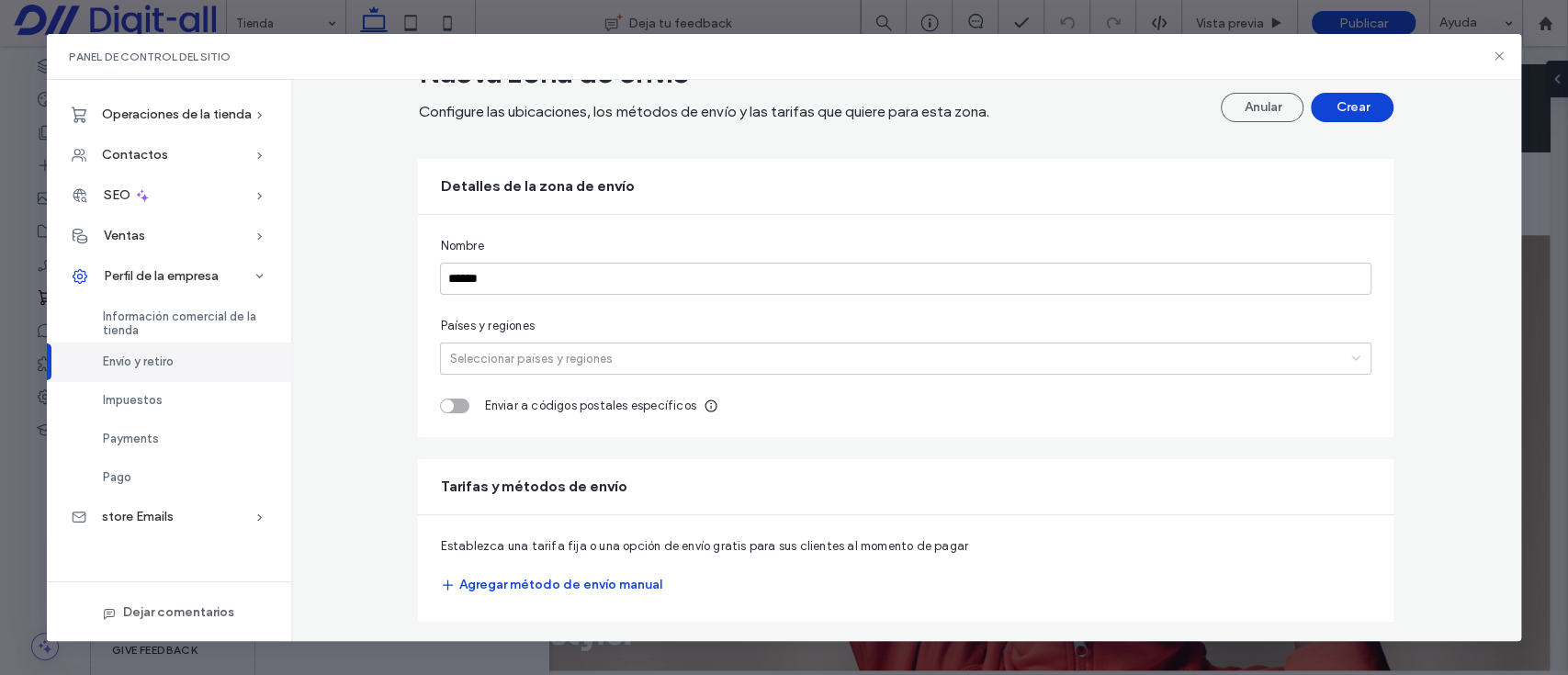 click on "Seleccionar países y regiones" at bounding box center [891, 358] 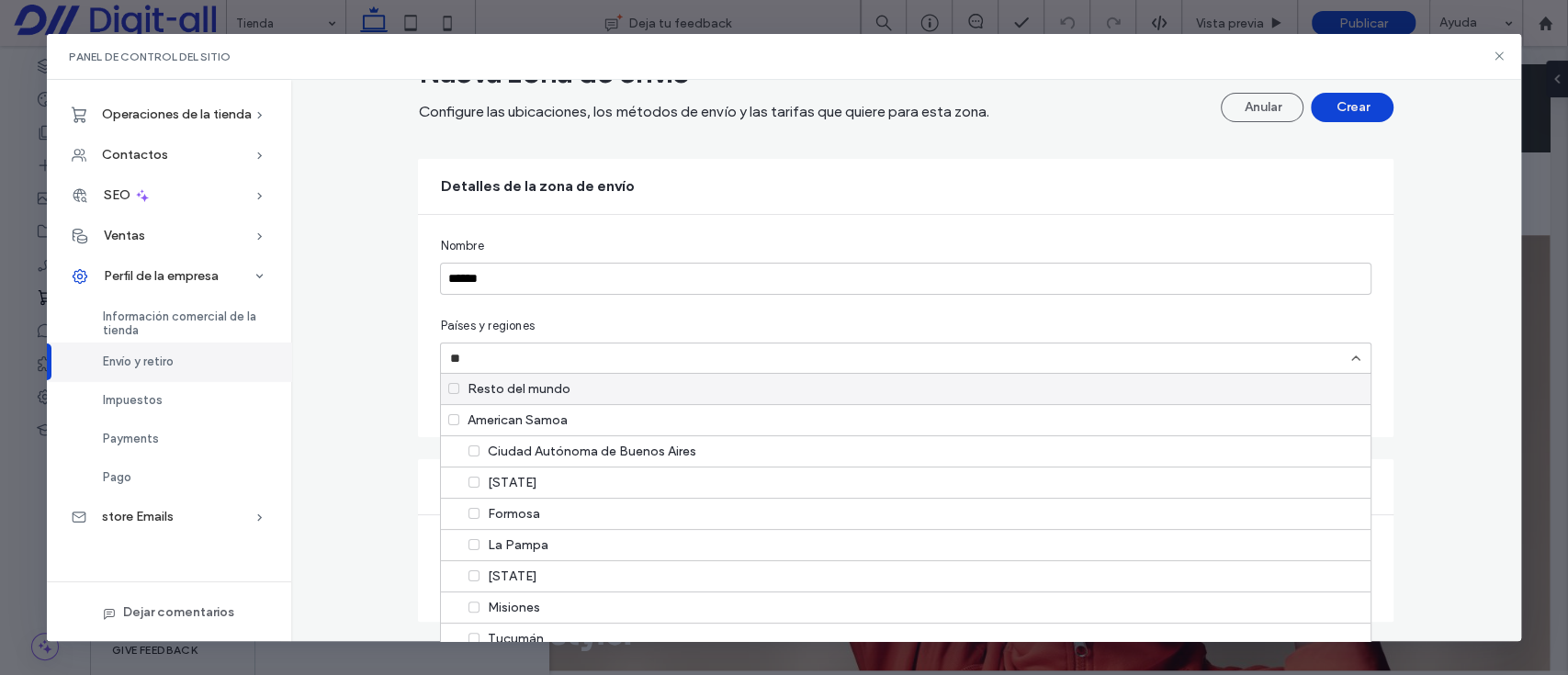 type on "***" 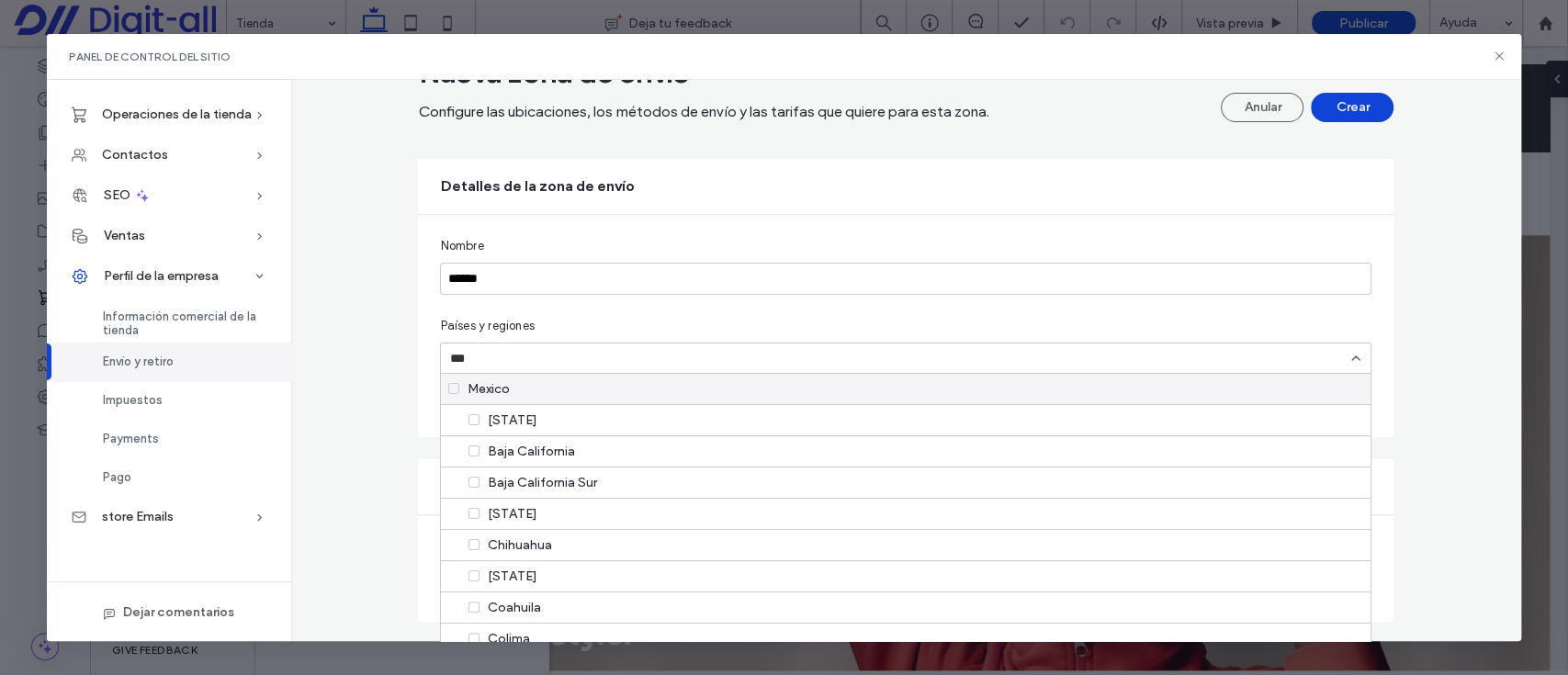 click on "Mexico" at bounding box center [906, 388] 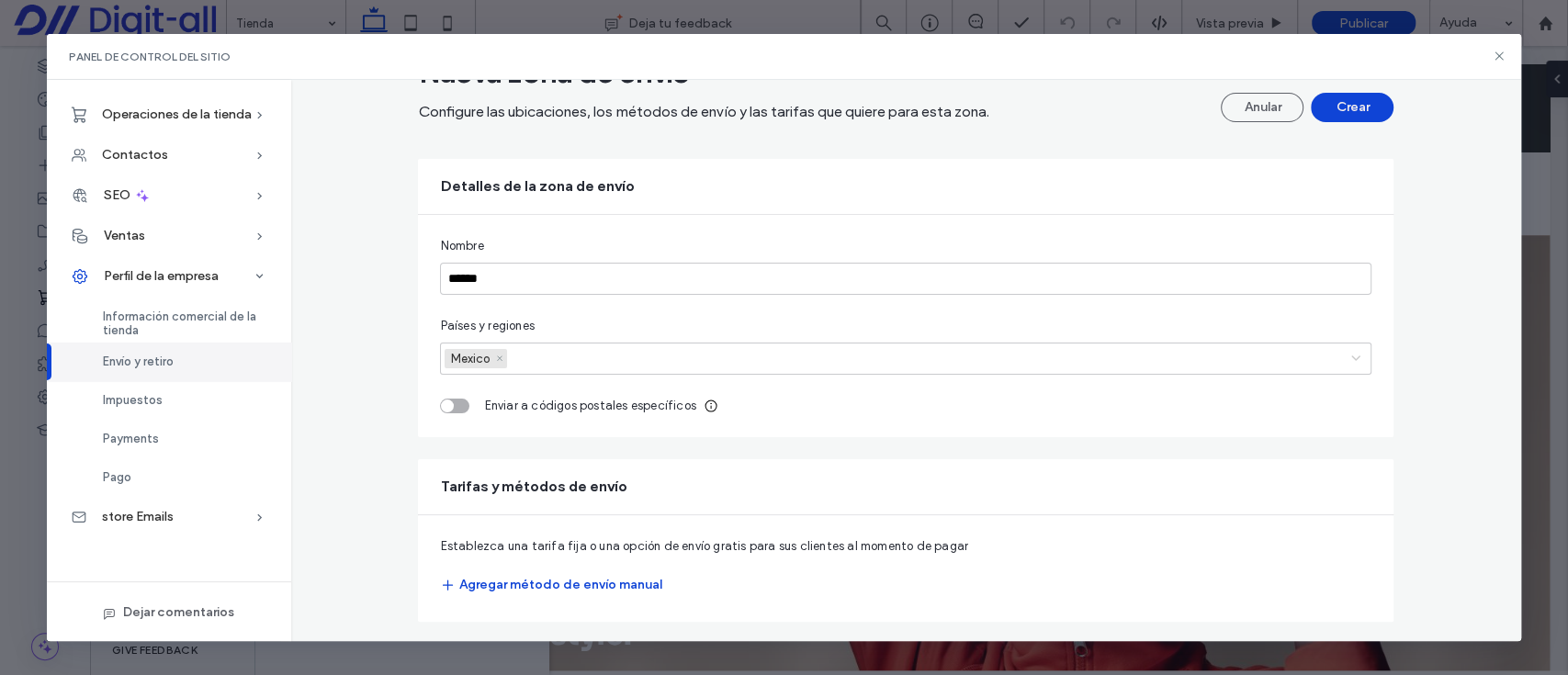 scroll, scrollTop: 94, scrollLeft: 0, axis: vertical 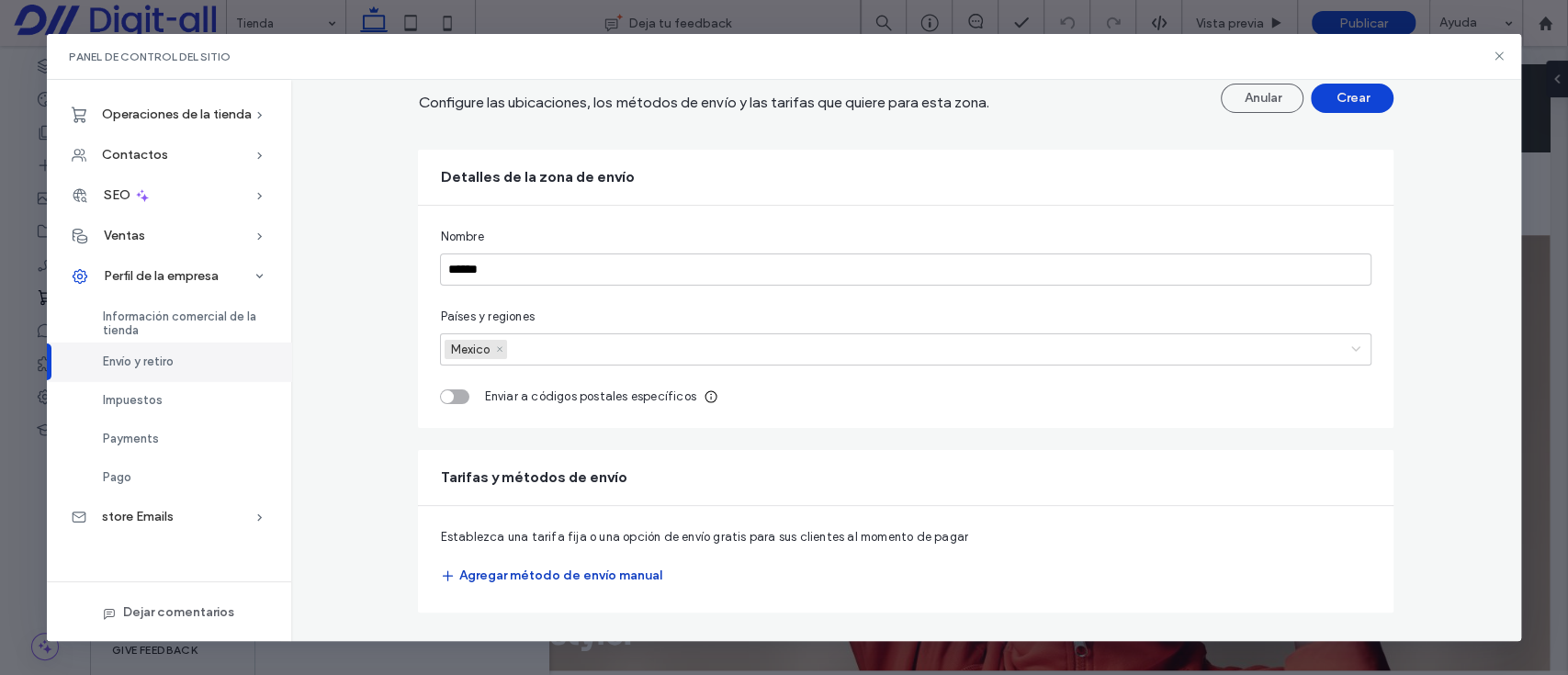 click on "Agregar método de envío manual" at bounding box center (550, 576) 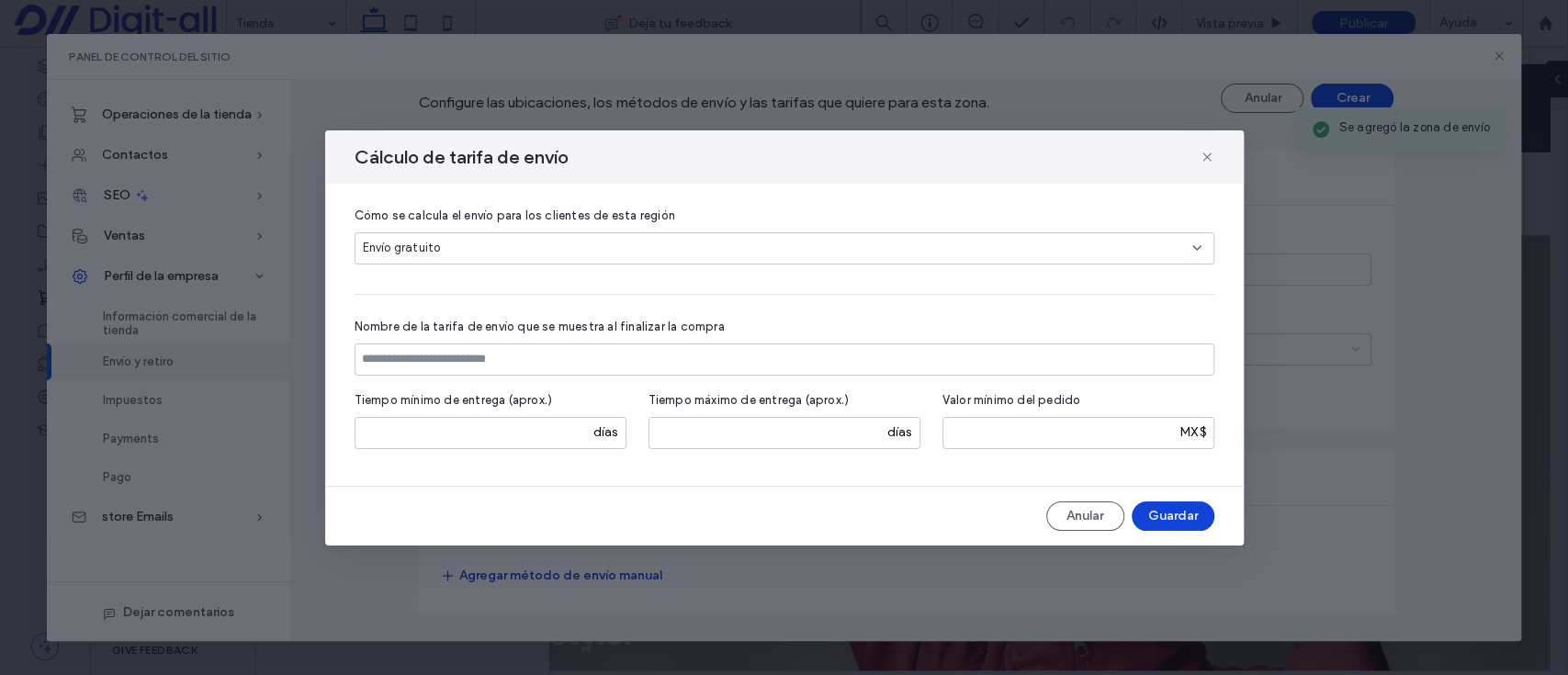 click on "Envío gratuito" at bounding box center (777, 248) 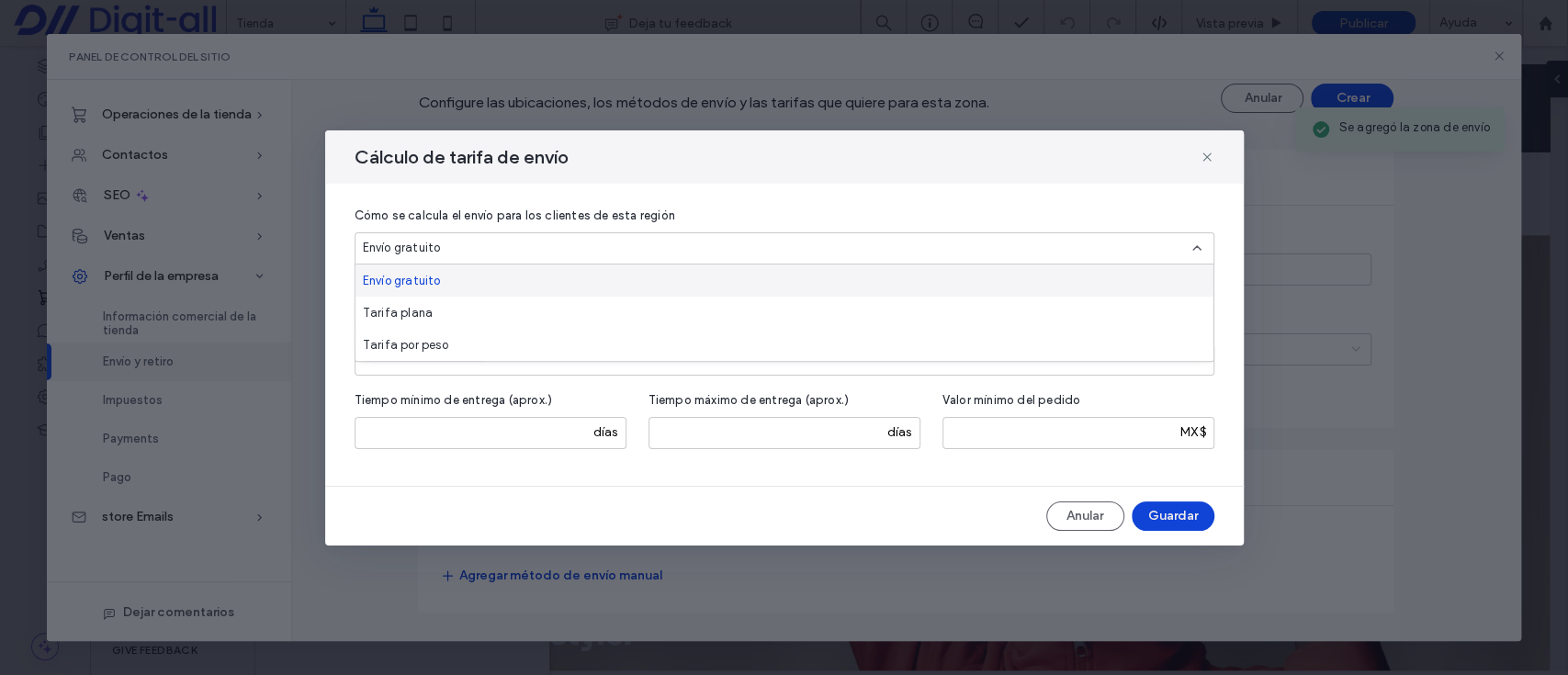 click on "Envío gratuito" at bounding box center [777, 248] 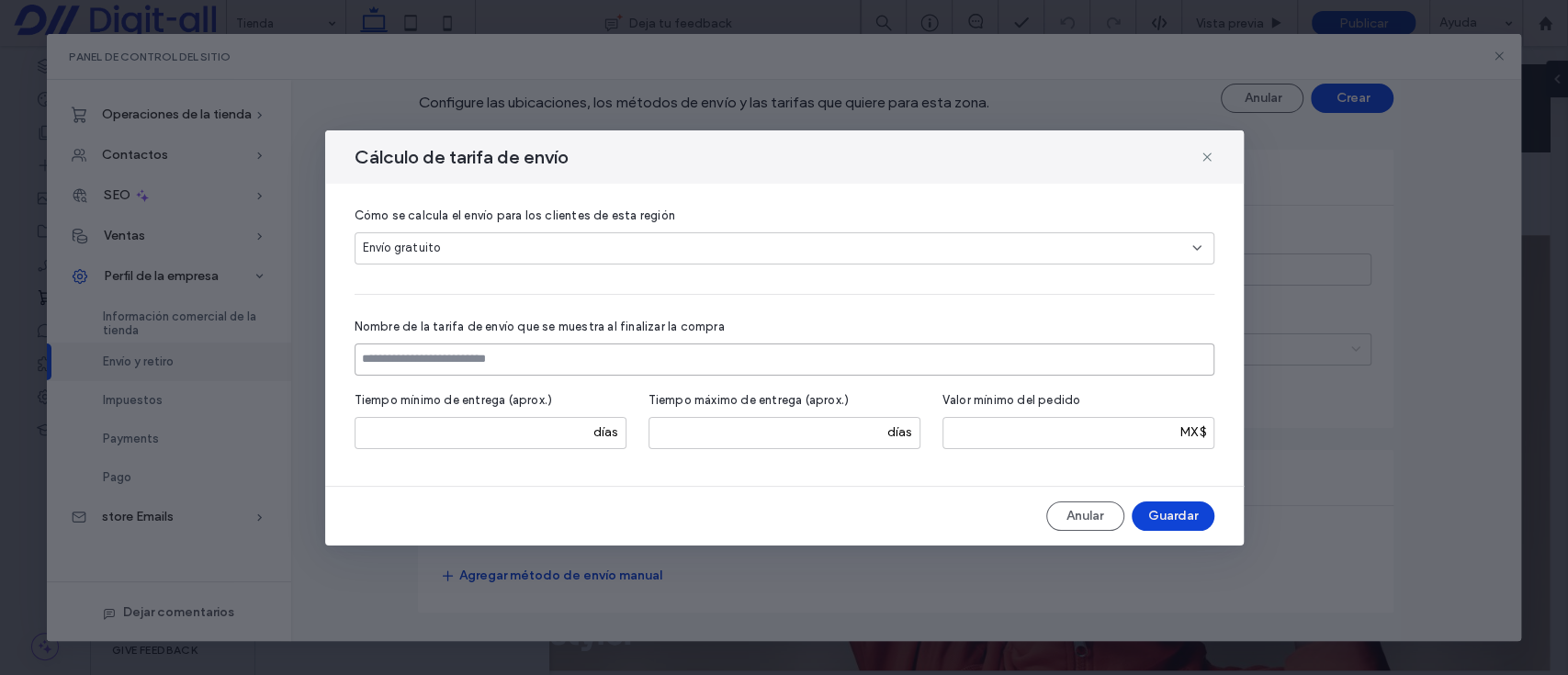 click at bounding box center [784, 359] 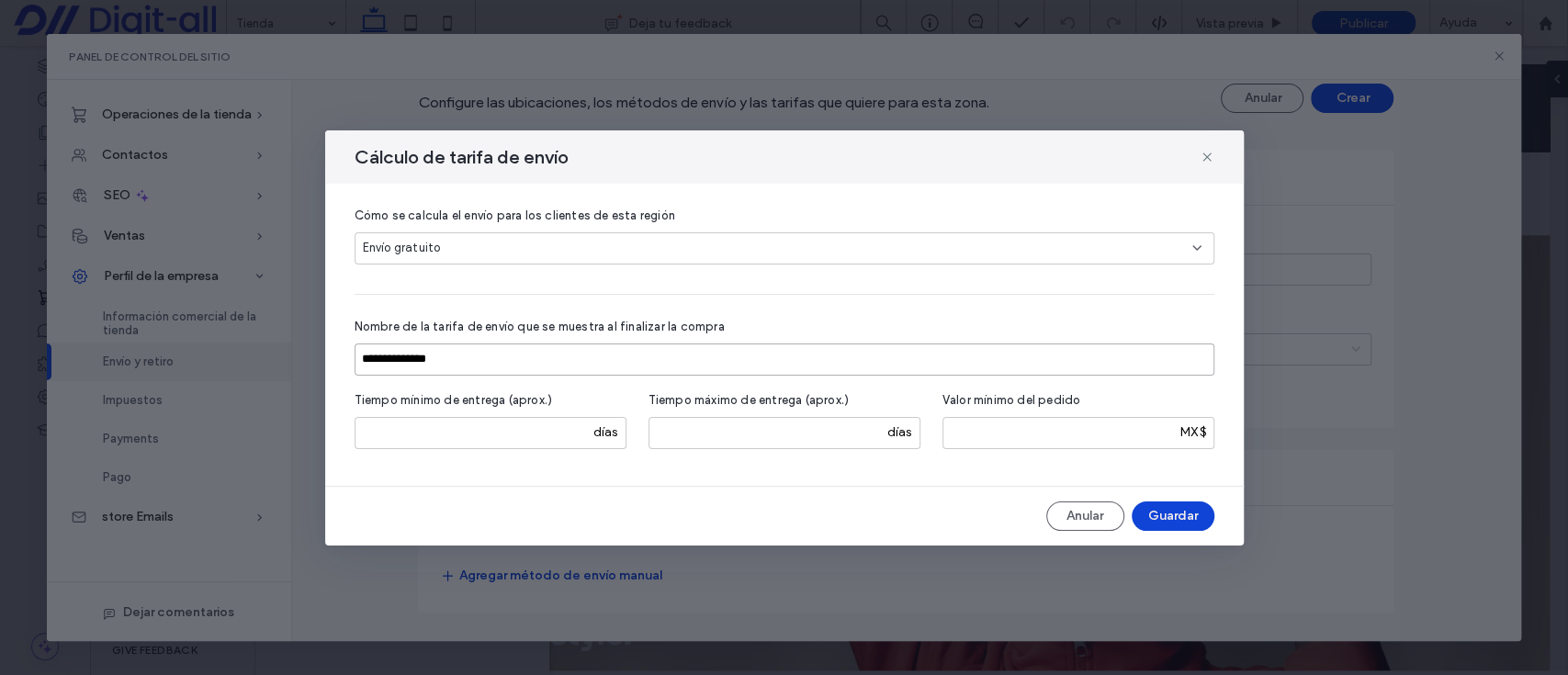 type on "**********" 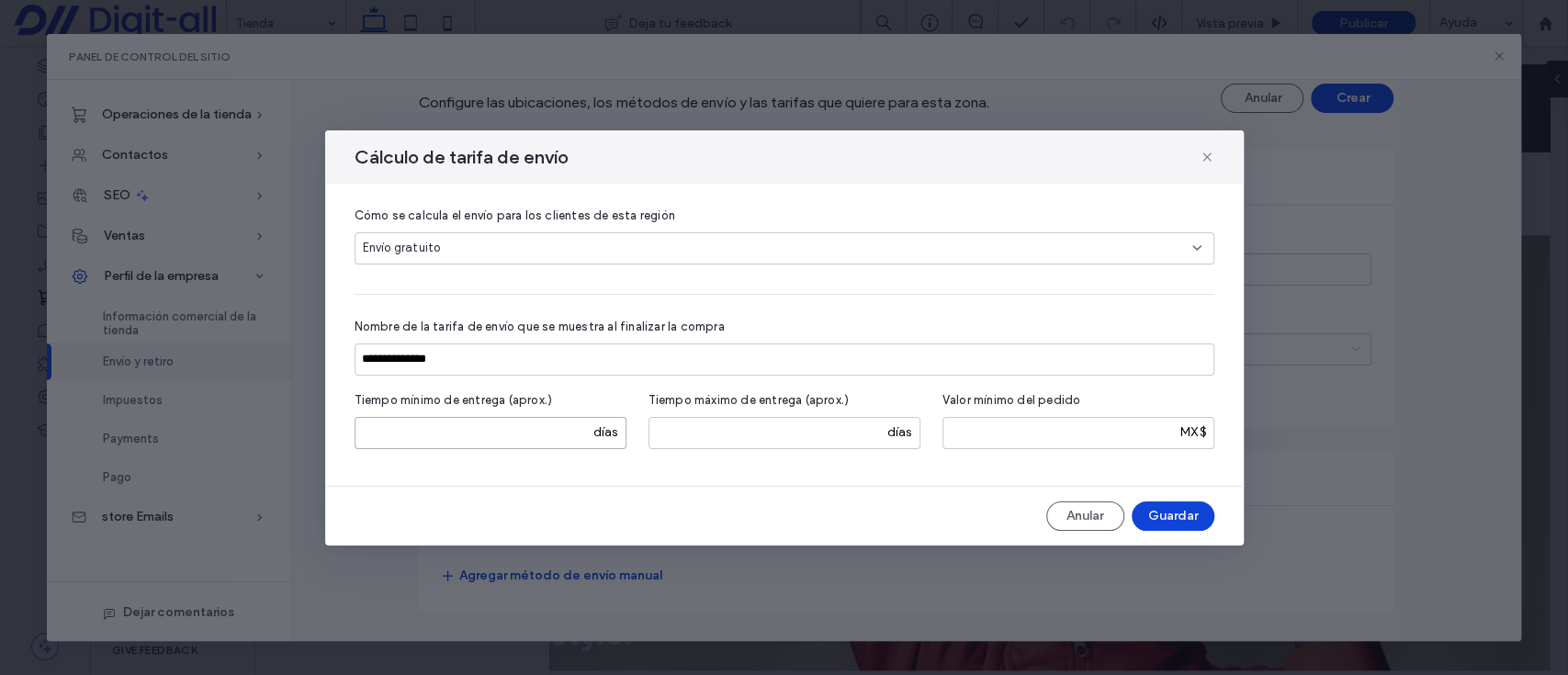 click at bounding box center (491, 433) 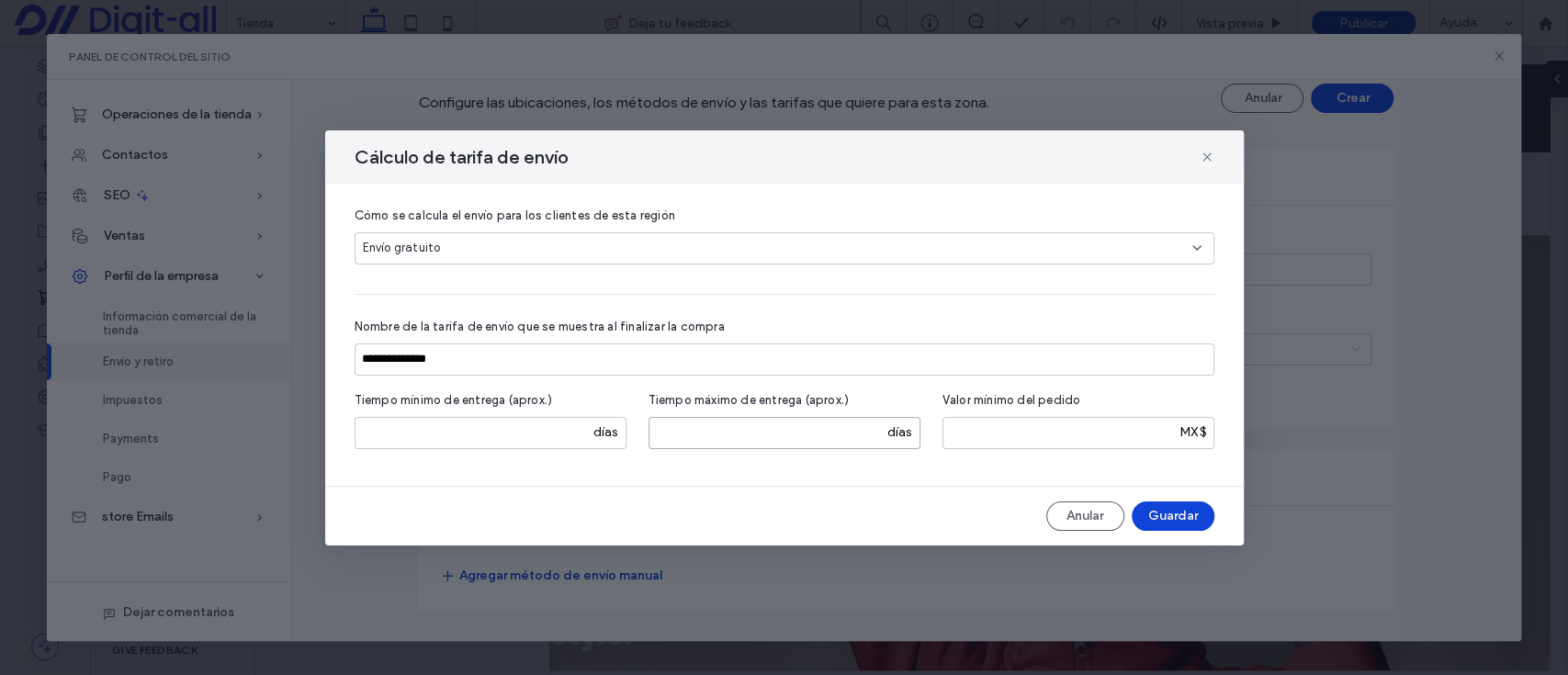 click at bounding box center (784, 433) 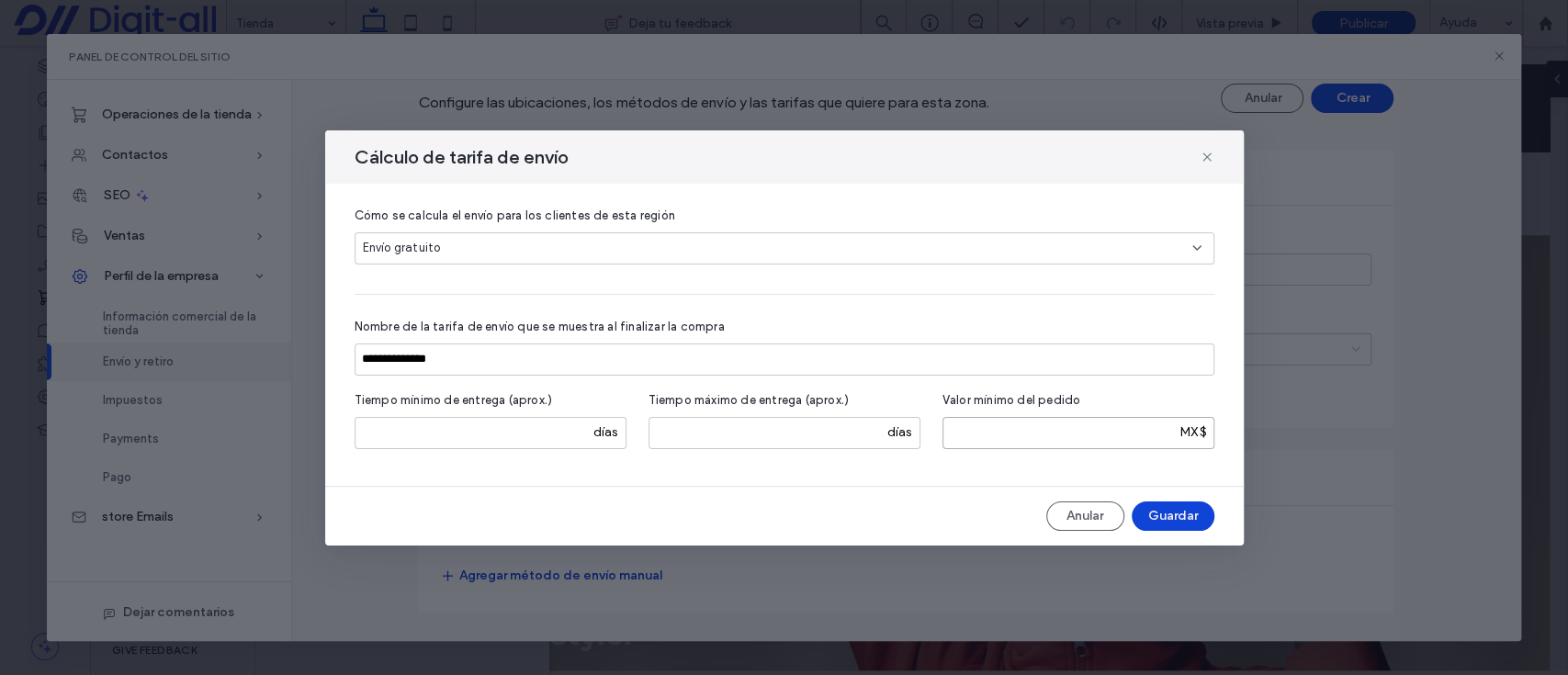 click at bounding box center [1078, 433] 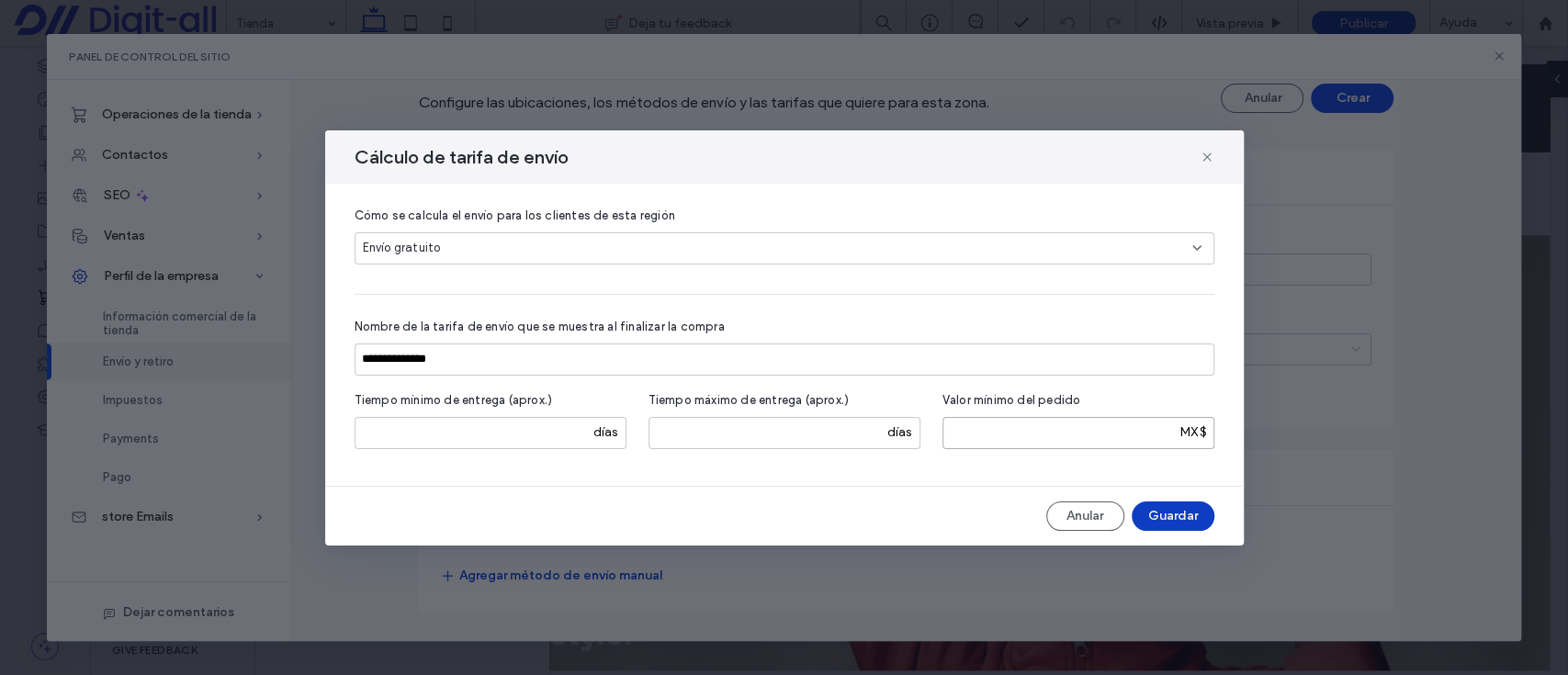 type on "****" 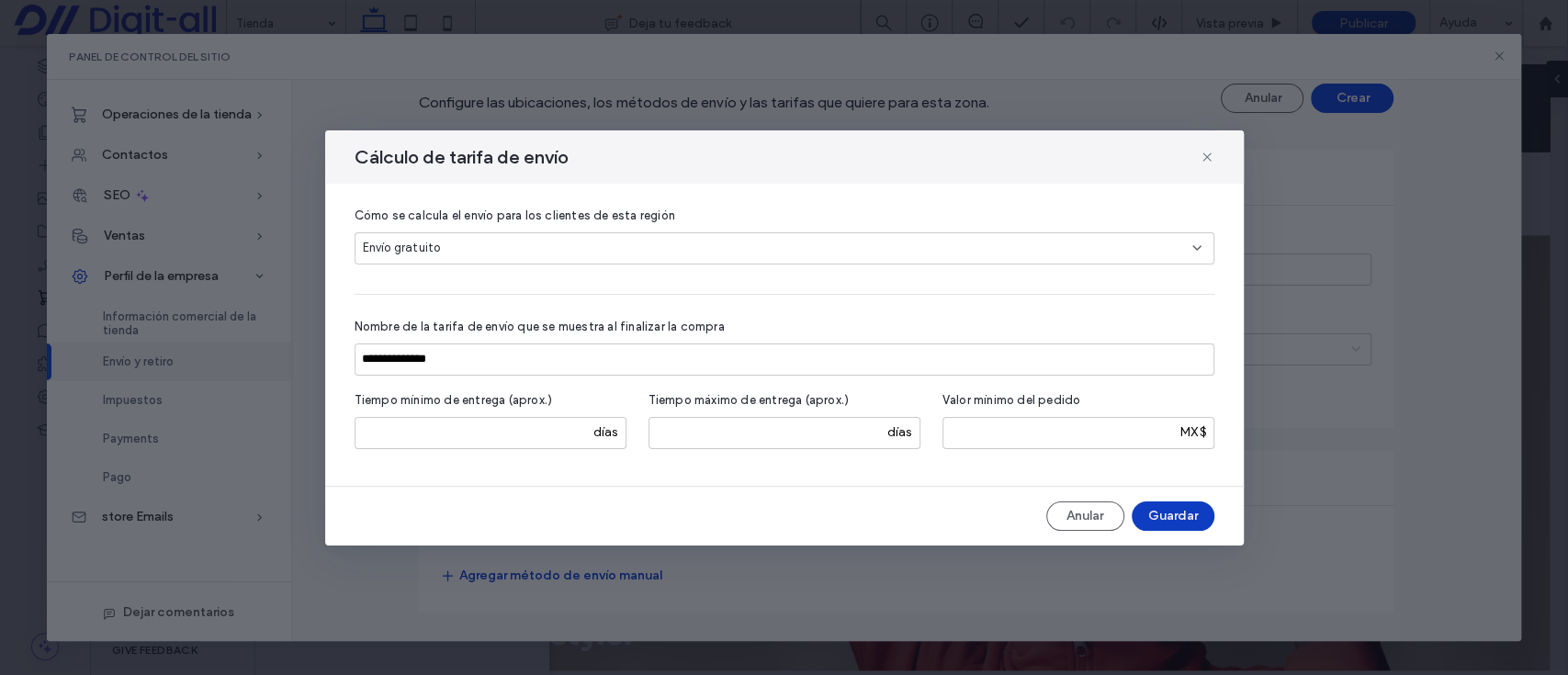 click on "Guardar" at bounding box center (1173, 516) 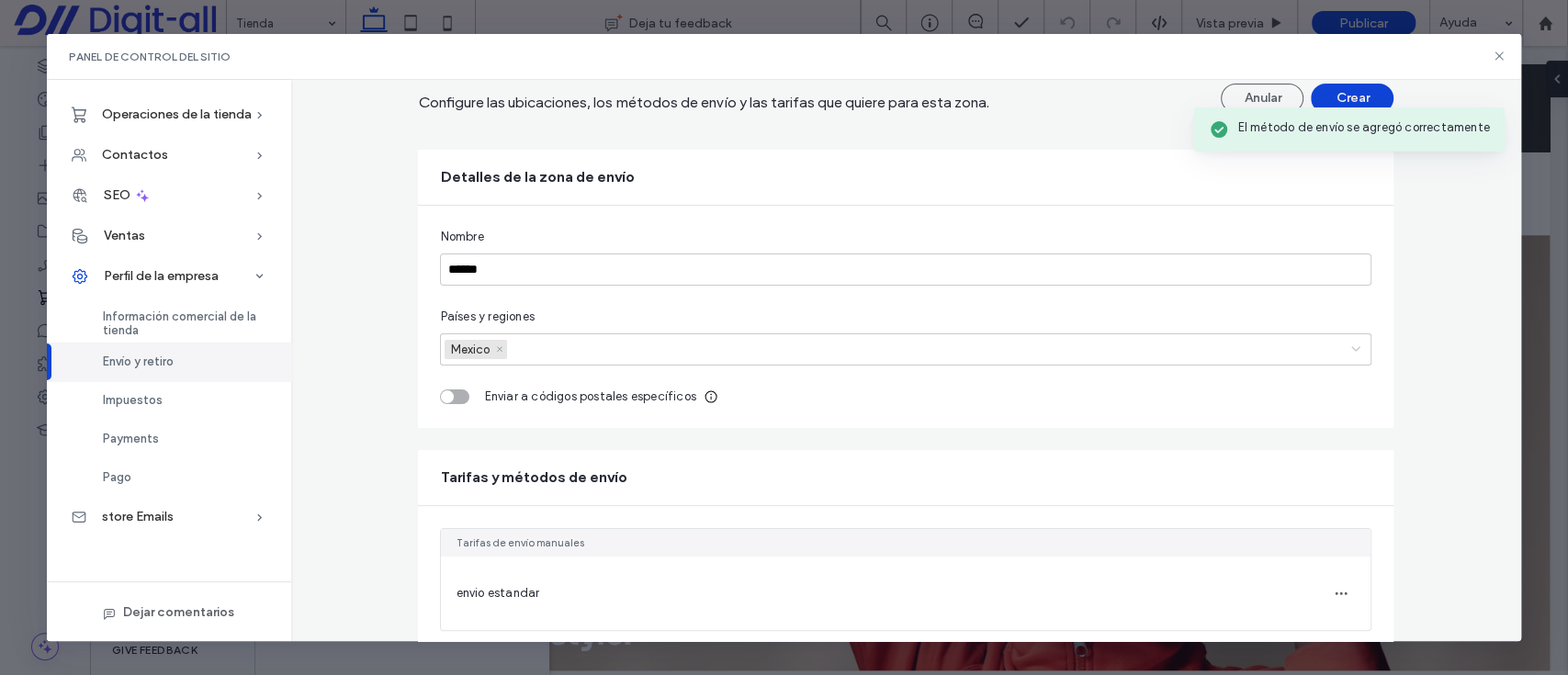 scroll, scrollTop: 176, scrollLeft: 0, axis: vertical 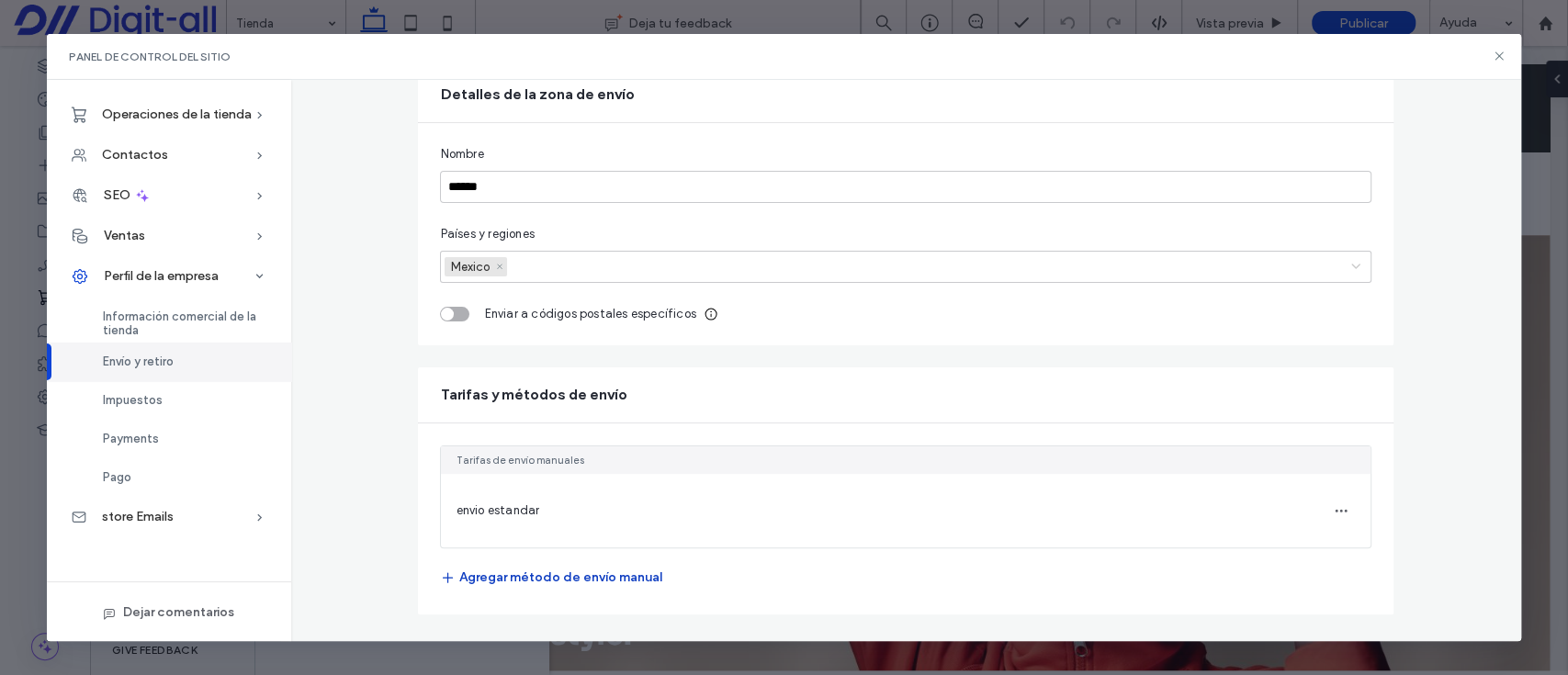 click on "Agregar método de envío manual" at bounding box center (550, 578) 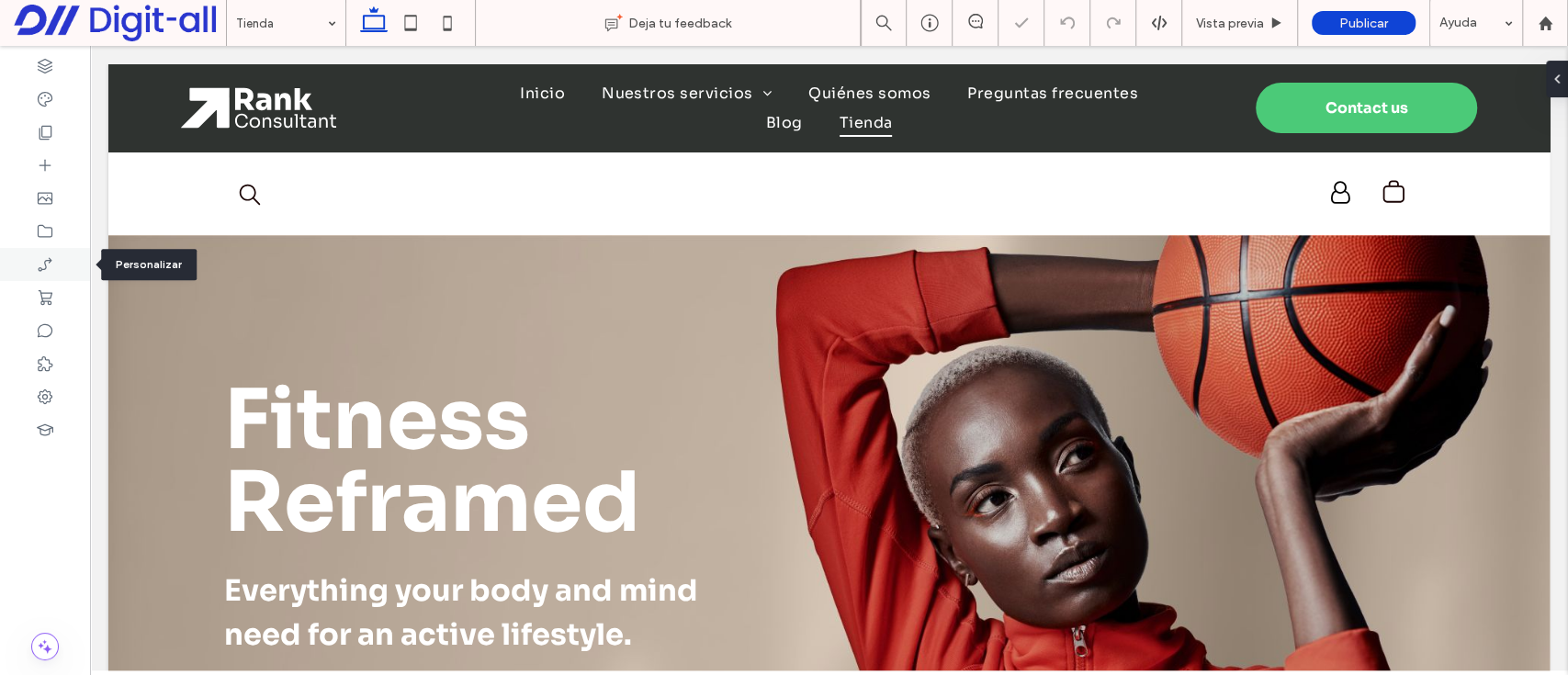 scroll, scrollTop: 0, scrollLeft: 0, axis: both 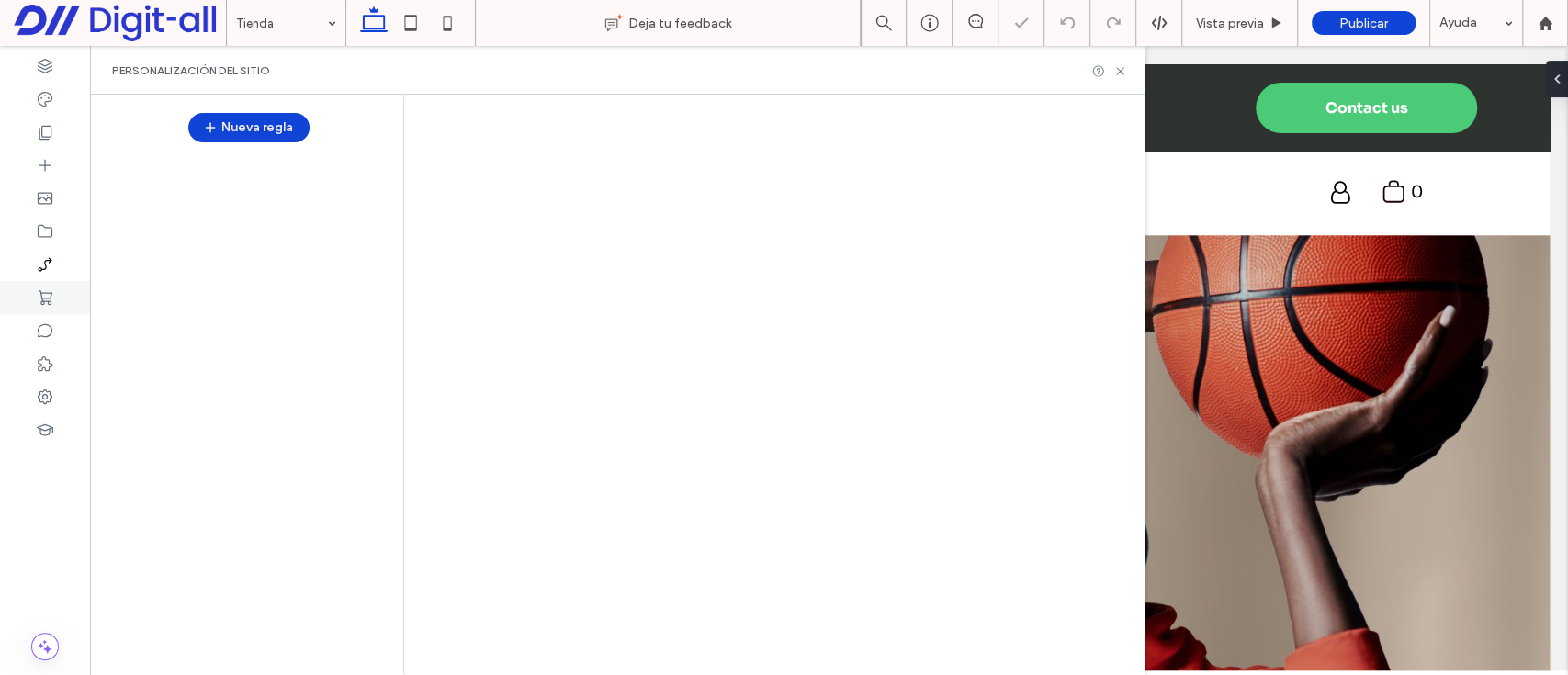 click at bounding box center (784, 337) 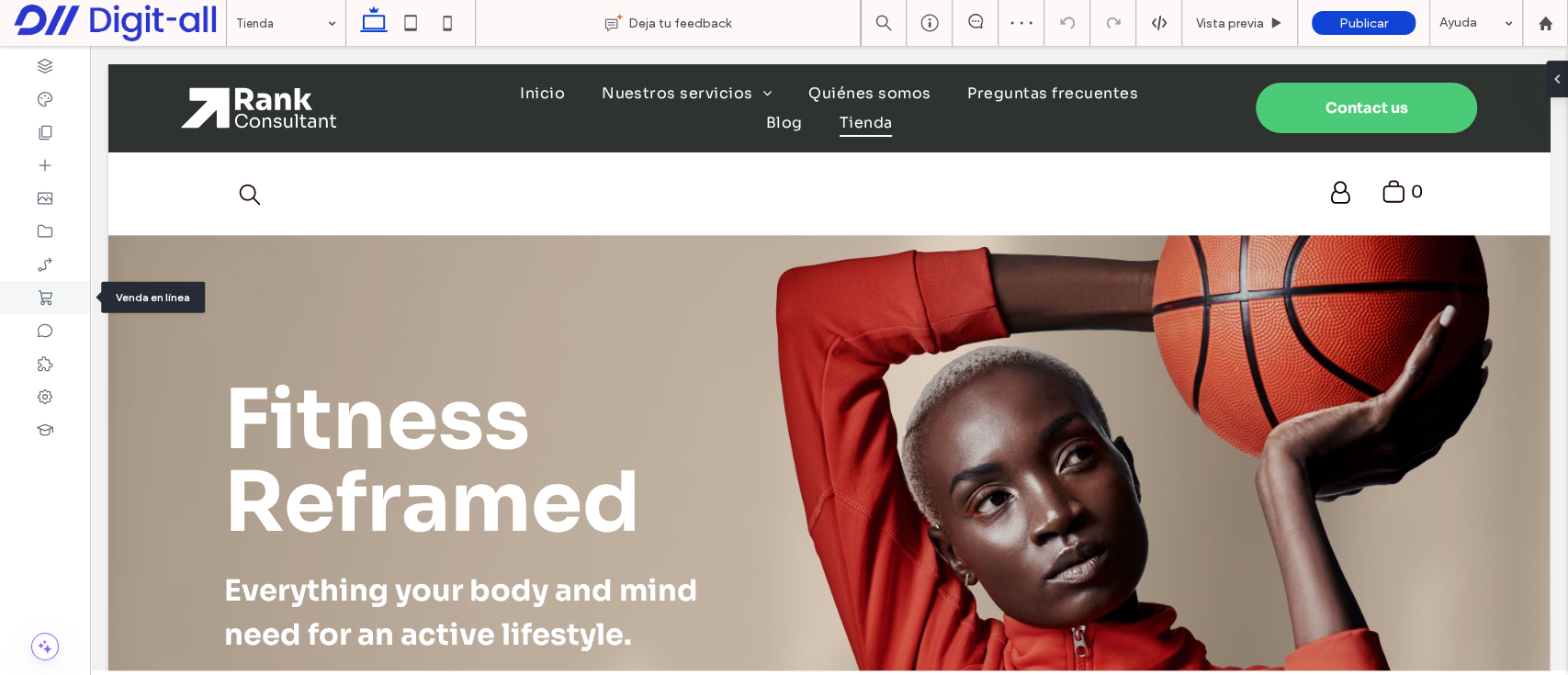 click at bounding box center (45, 298) 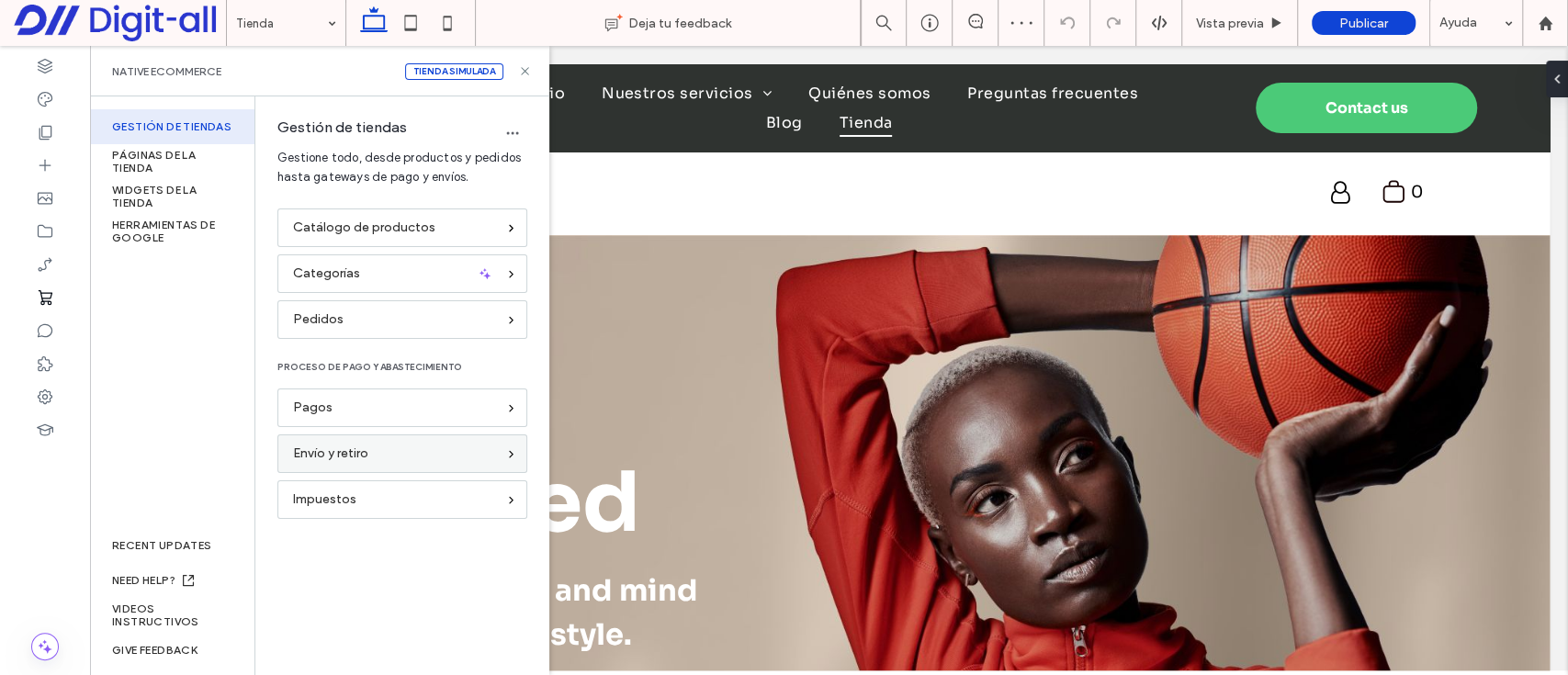 click on "Envío y retiro" at bounding box center [394, 454] 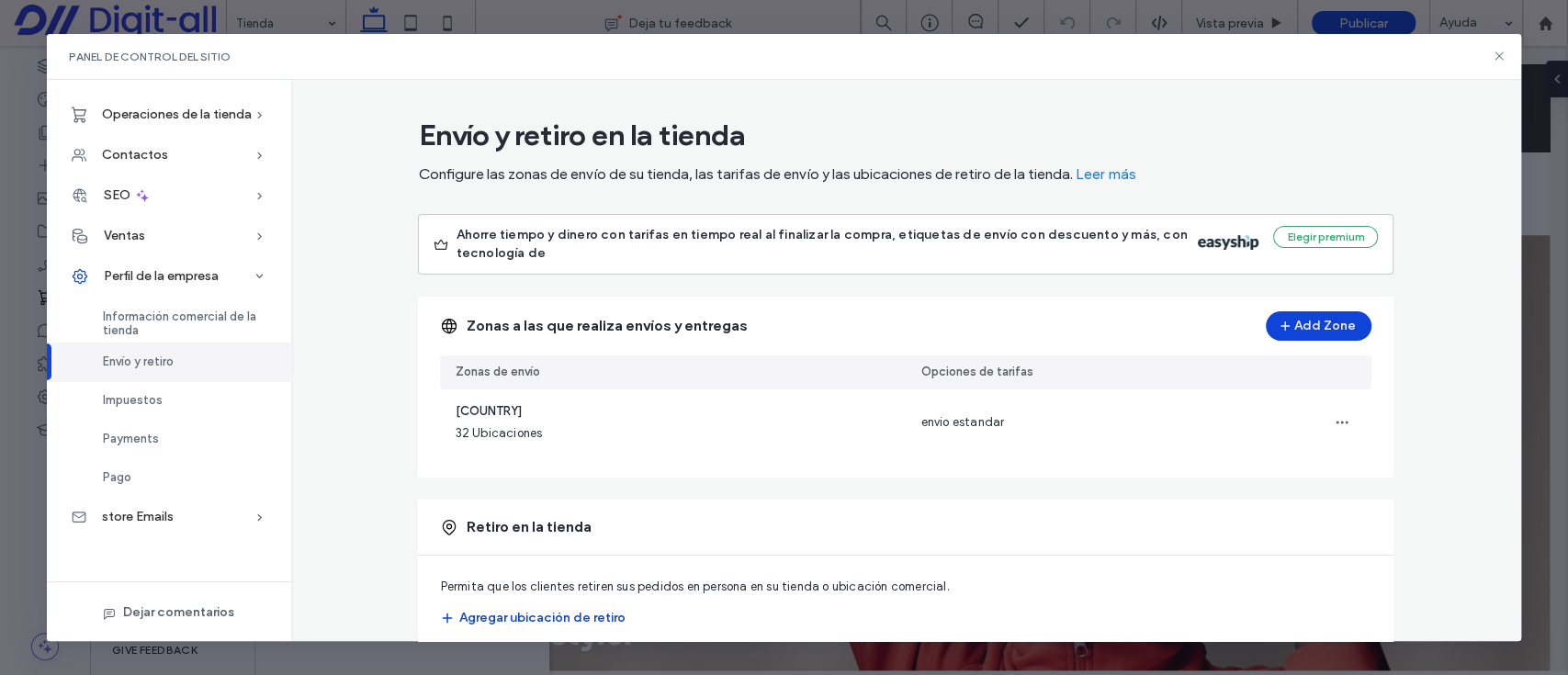 scroll, scrollTop: 41, scrollLeft: 0, axis: vertical 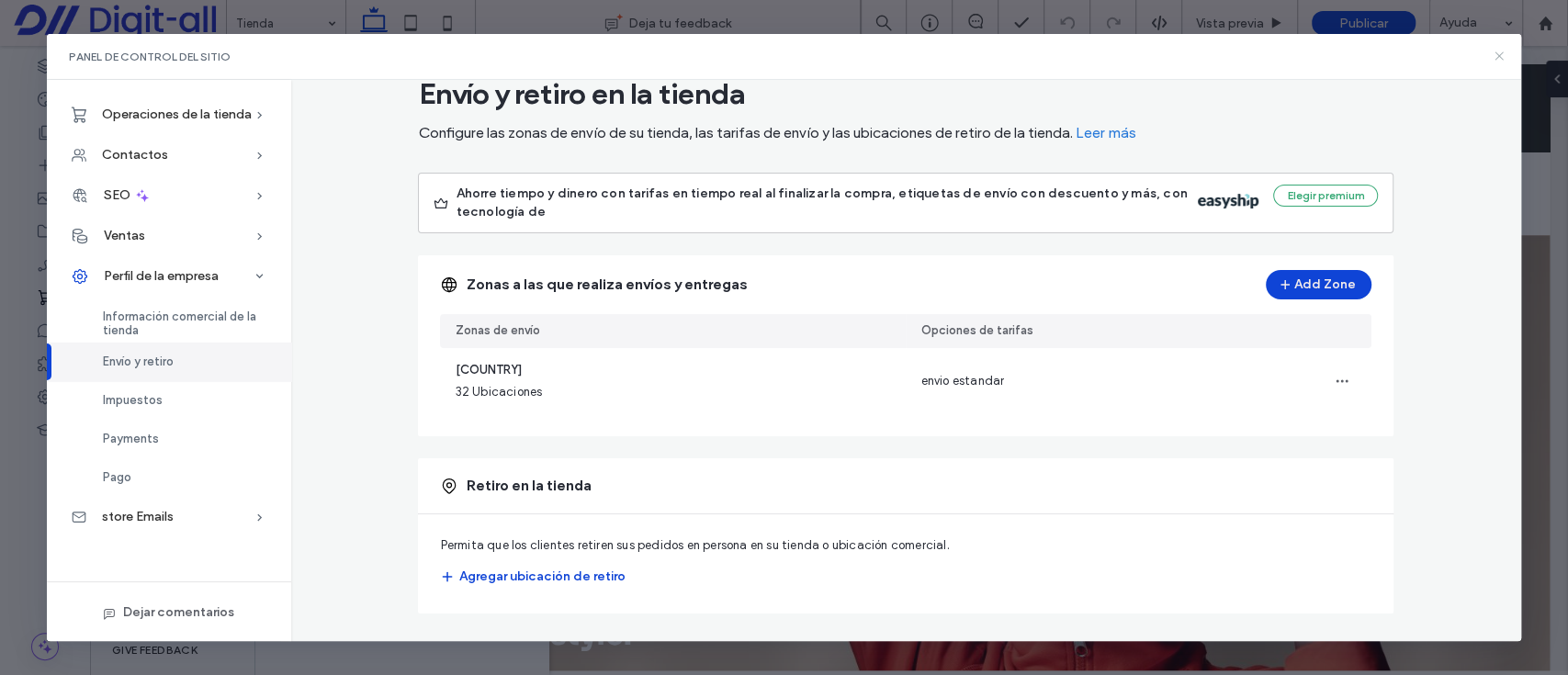 drag, startPoint x: 1502, startPoint y: 56, endPoint x: 1402, endPoint y: 9, distance: 110.49434 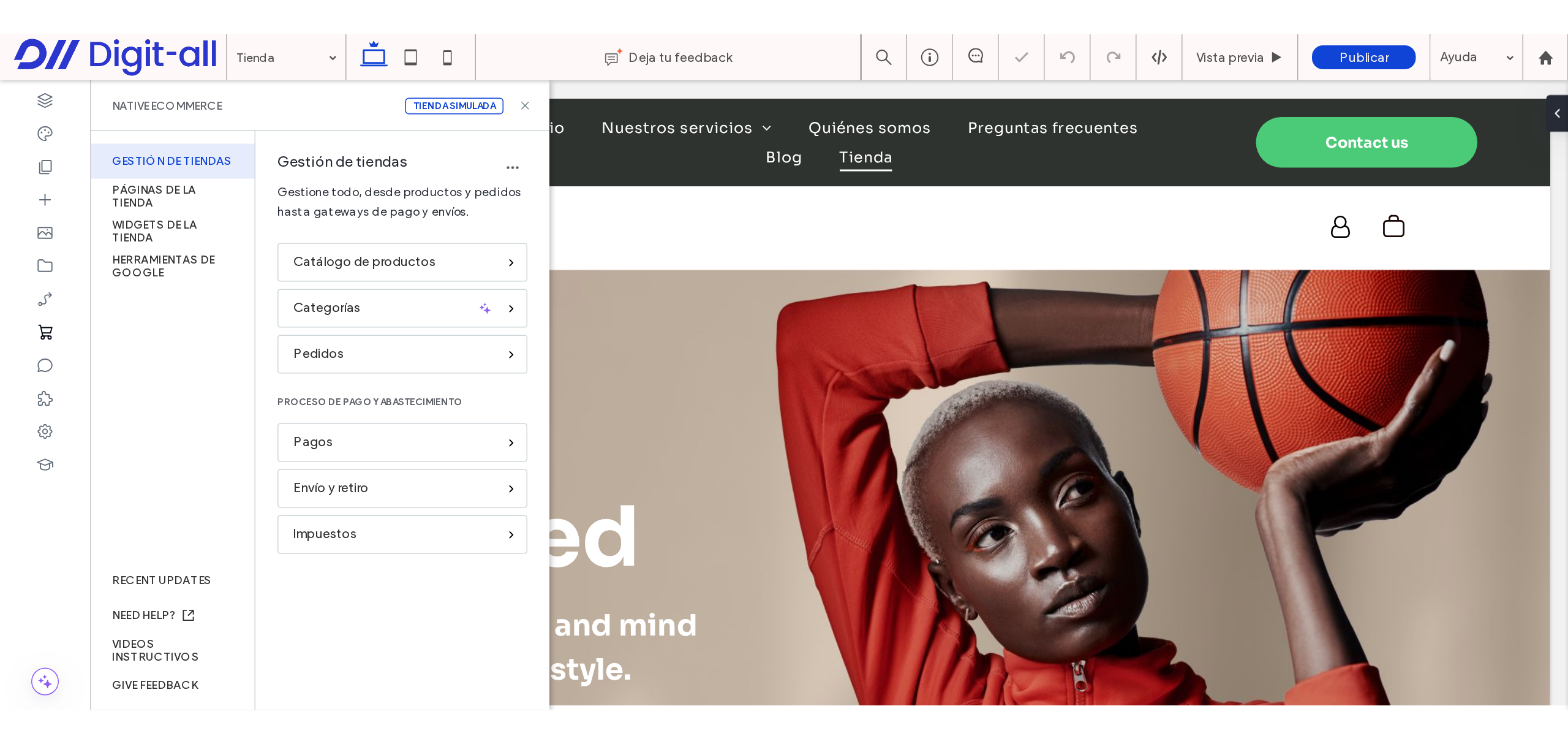 scroll, scrollTop: 0, scrollLeft: 0, axis: both 